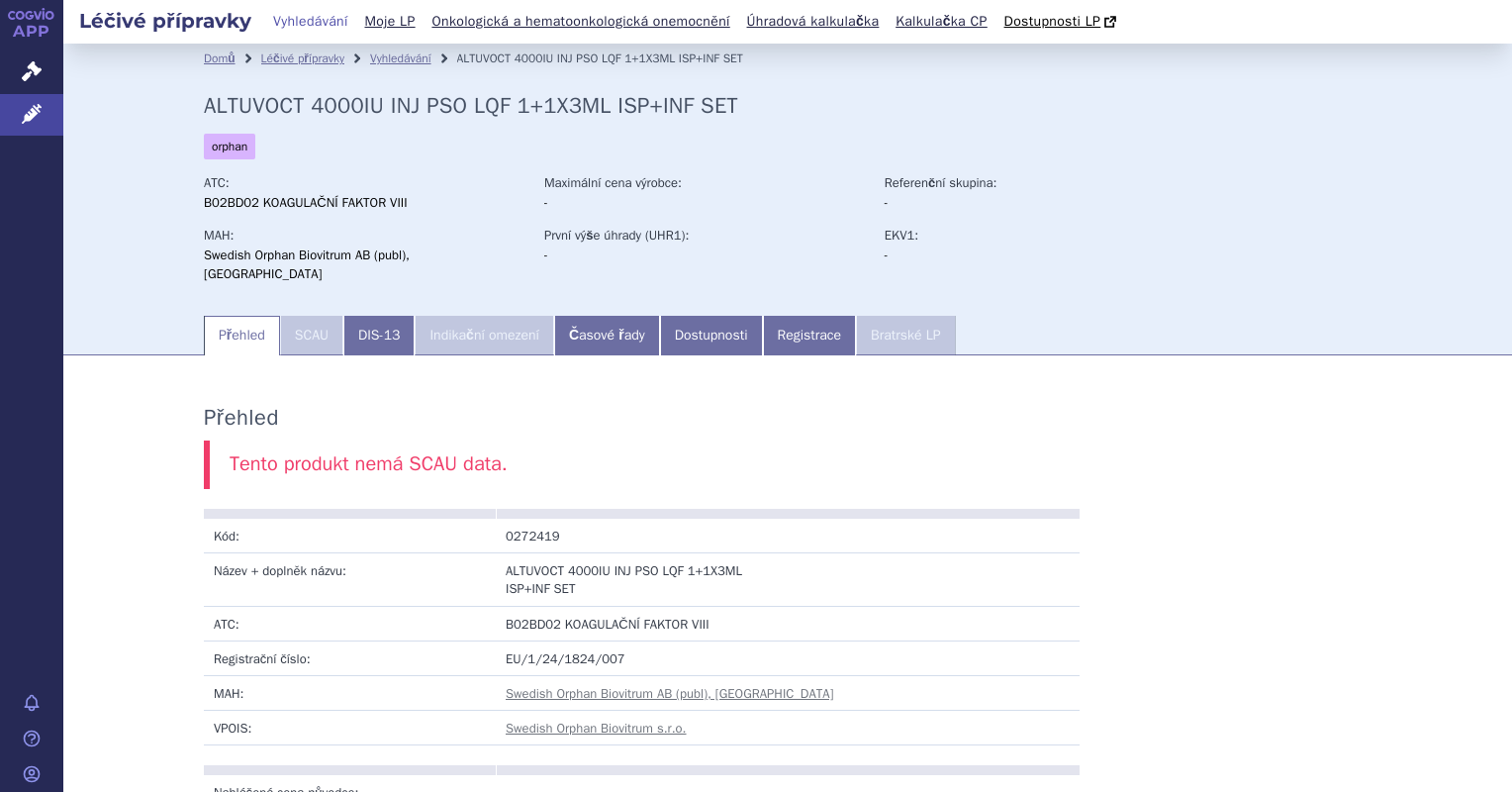 scroll, scrollTop: 0, scrollLeft: 0, axis: both 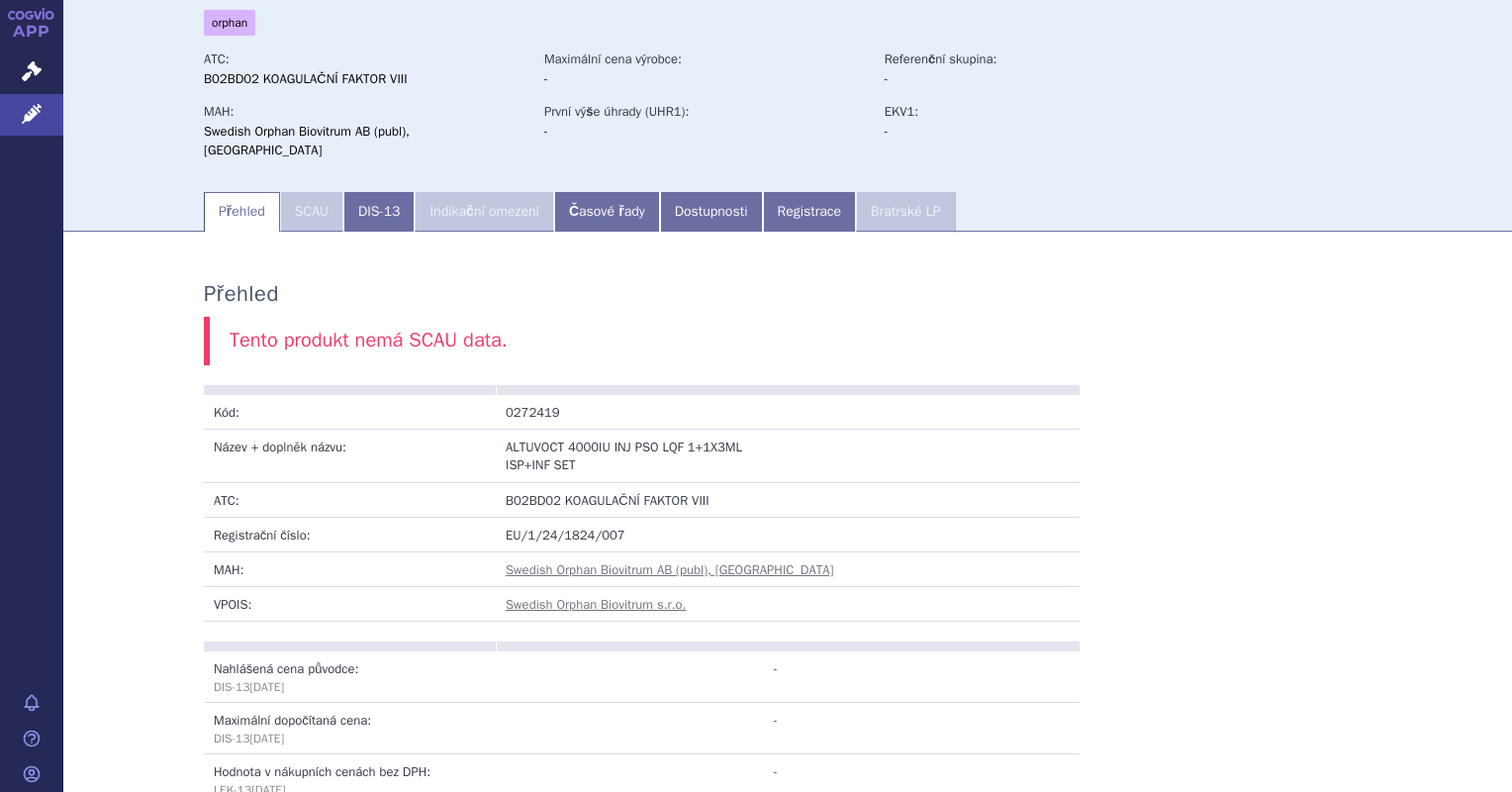 click on "SCAU" at bounding box center [312, 212] 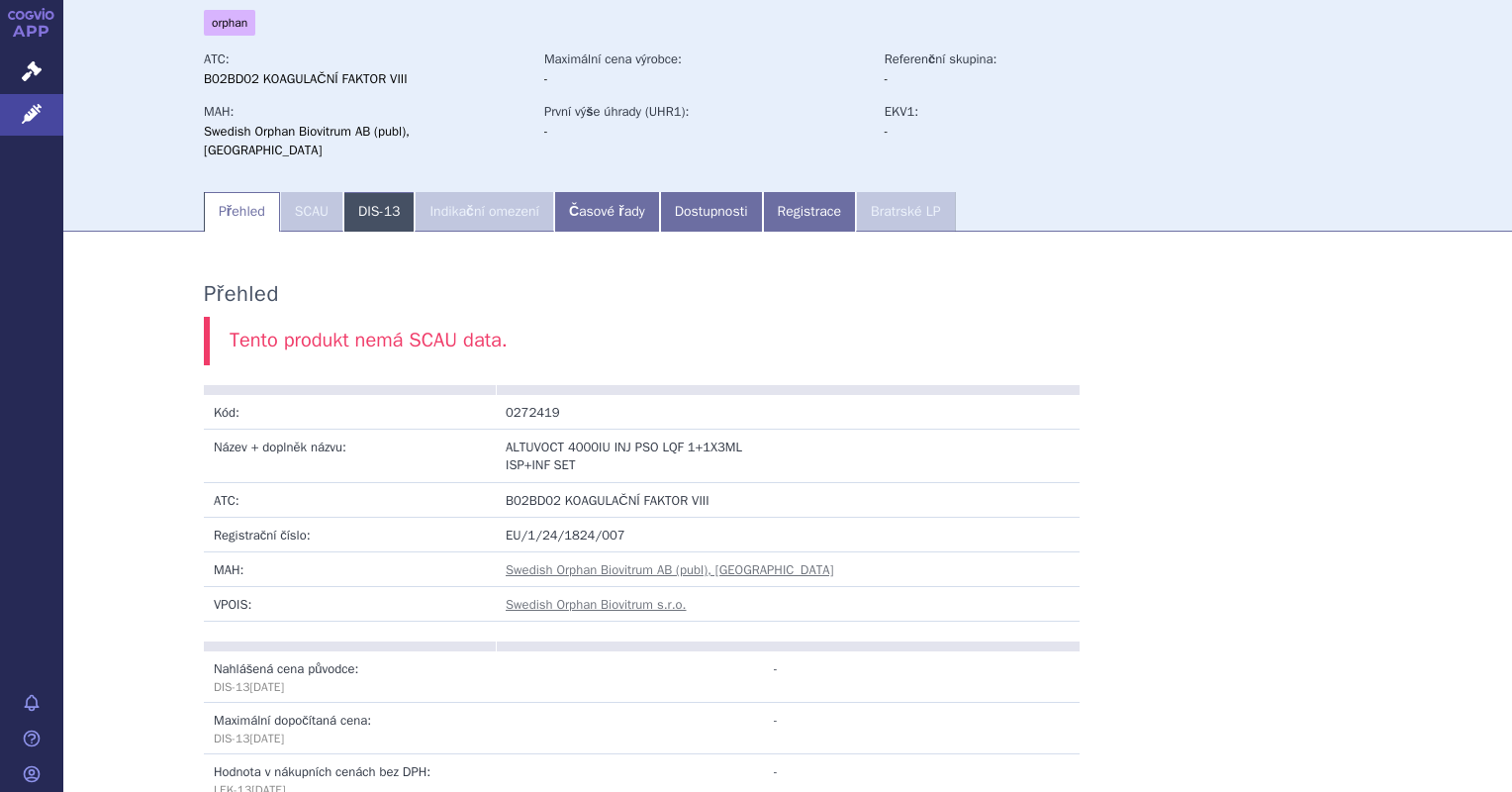 click on "DIS-13" at bounding box center [379, 212] 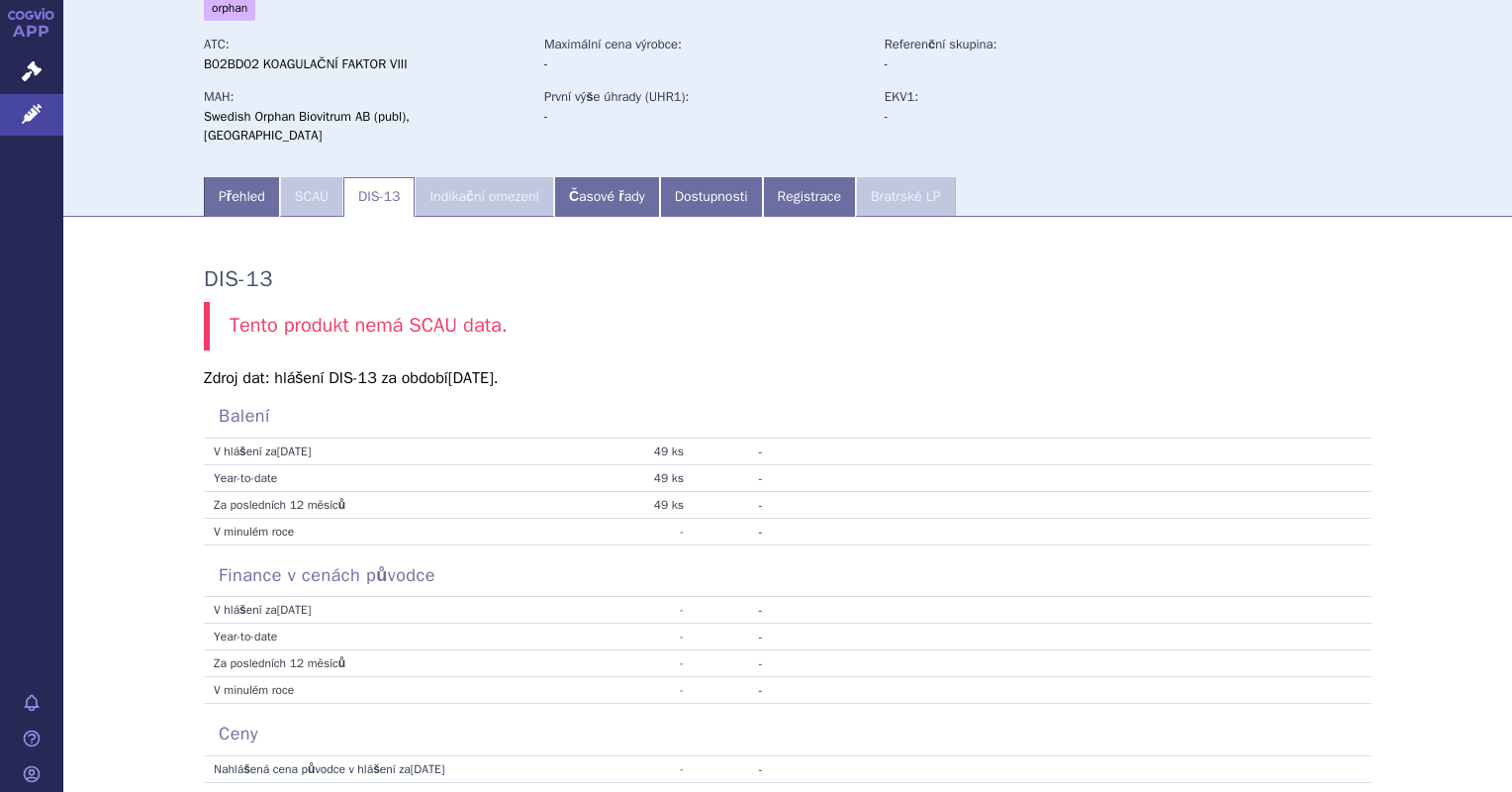 scroll, scrollTop: 139, scrollLeft: 0, axis: vertical 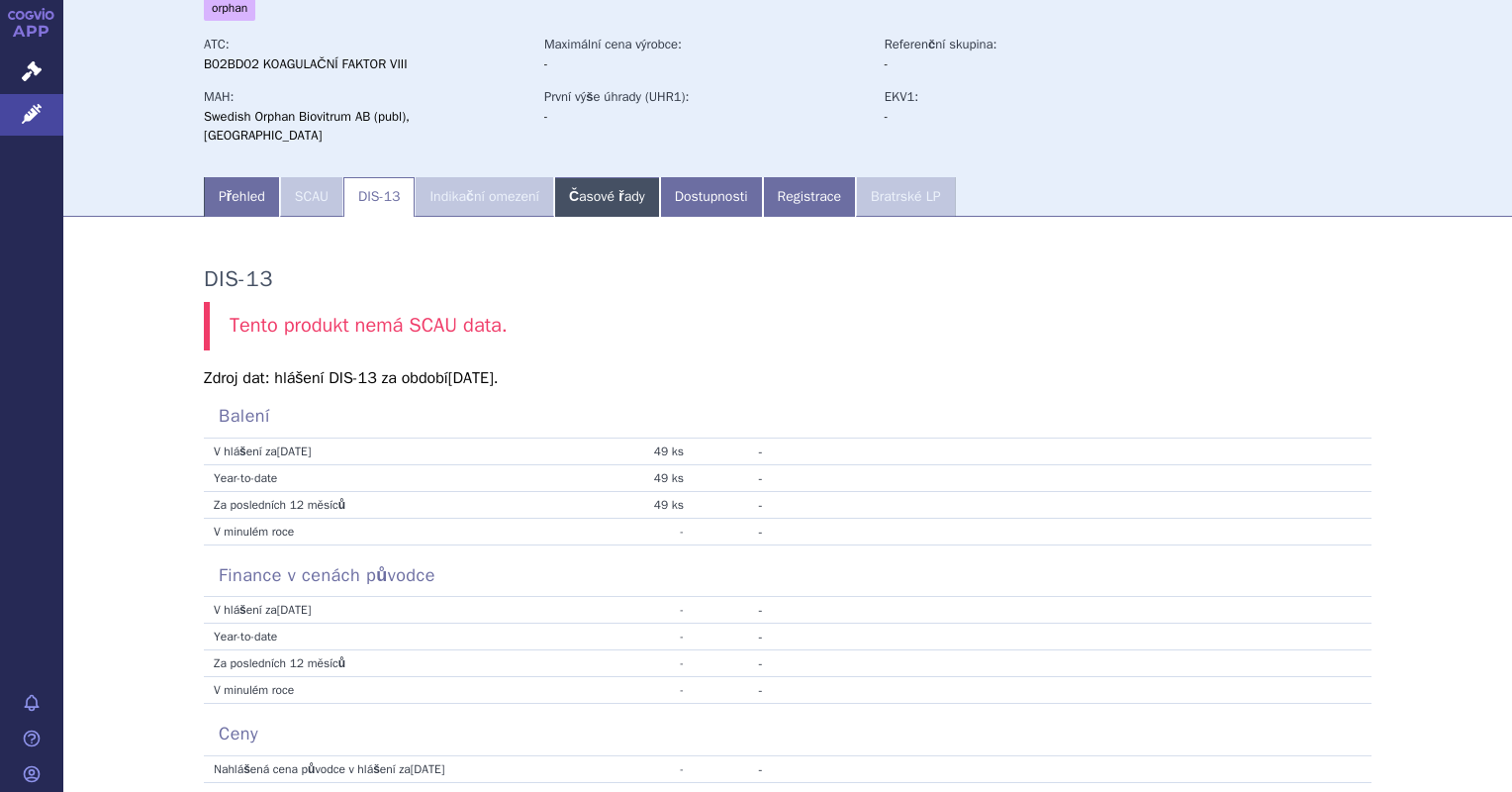 click on "Časové řady" at bounding box center (607, 197) 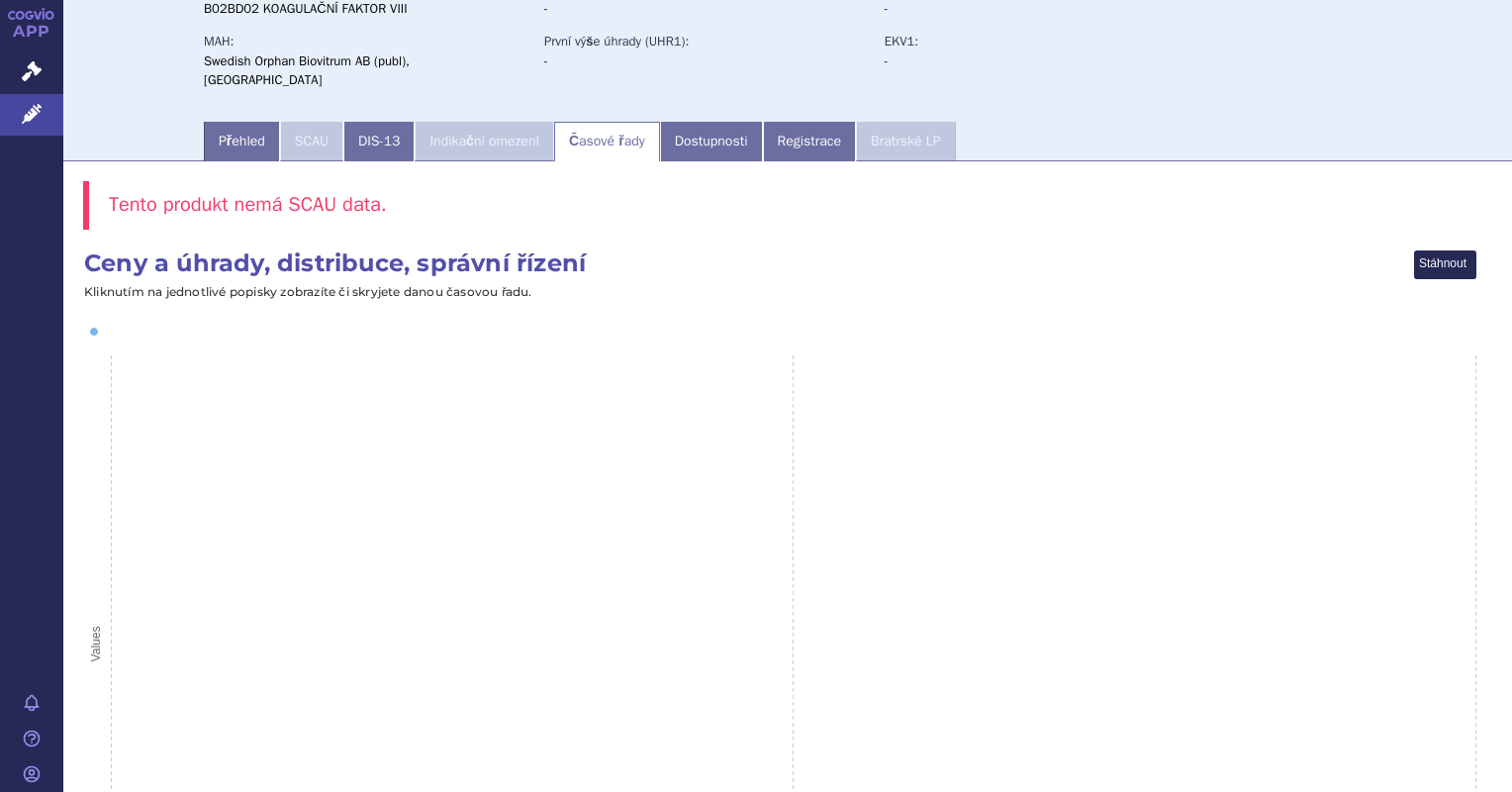 scroll, scrollTop: 195, scrollLeft: 0, axis: vertical 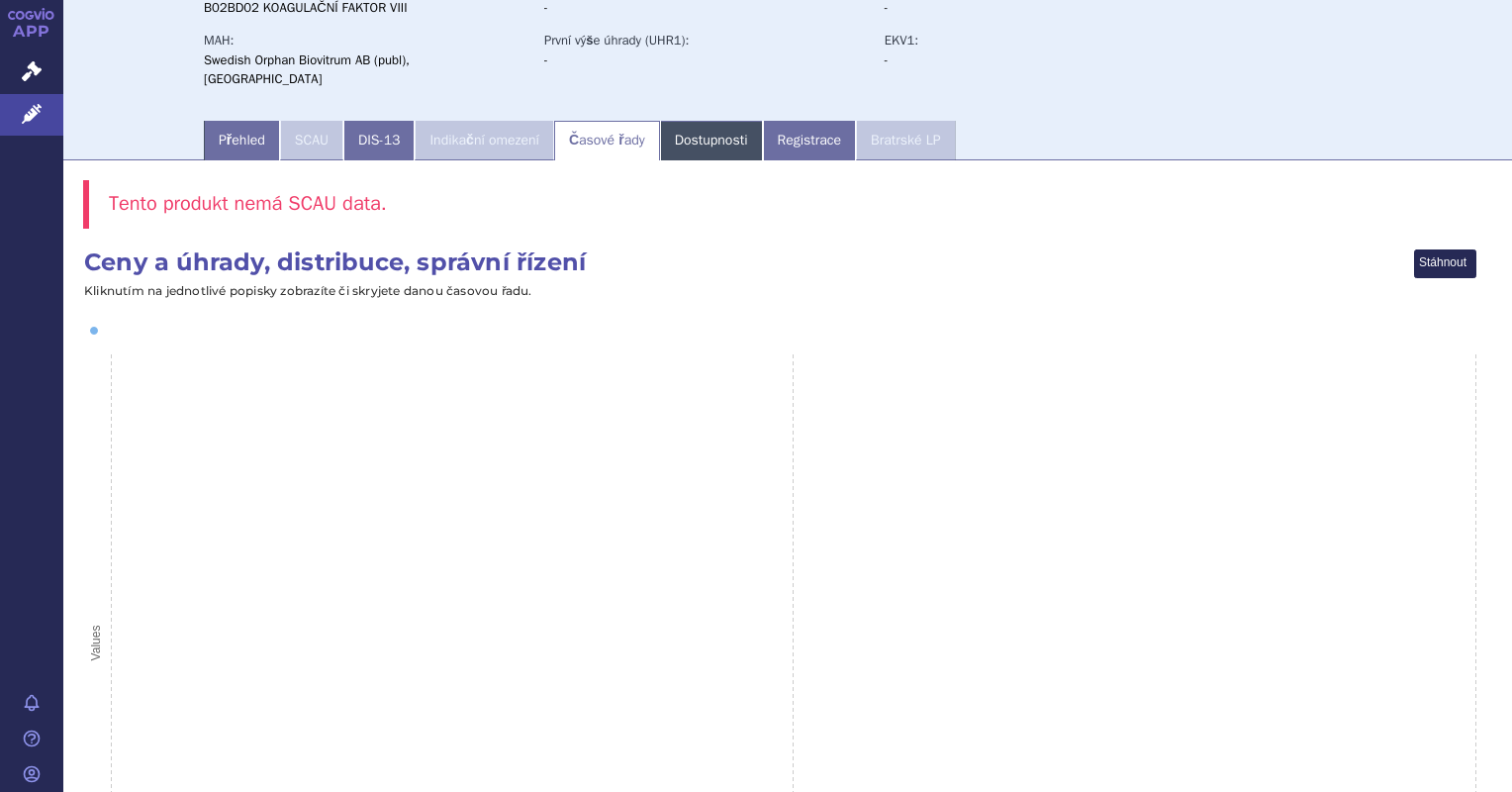 click on "Dostupnosti" at bounding box center (711, 141) 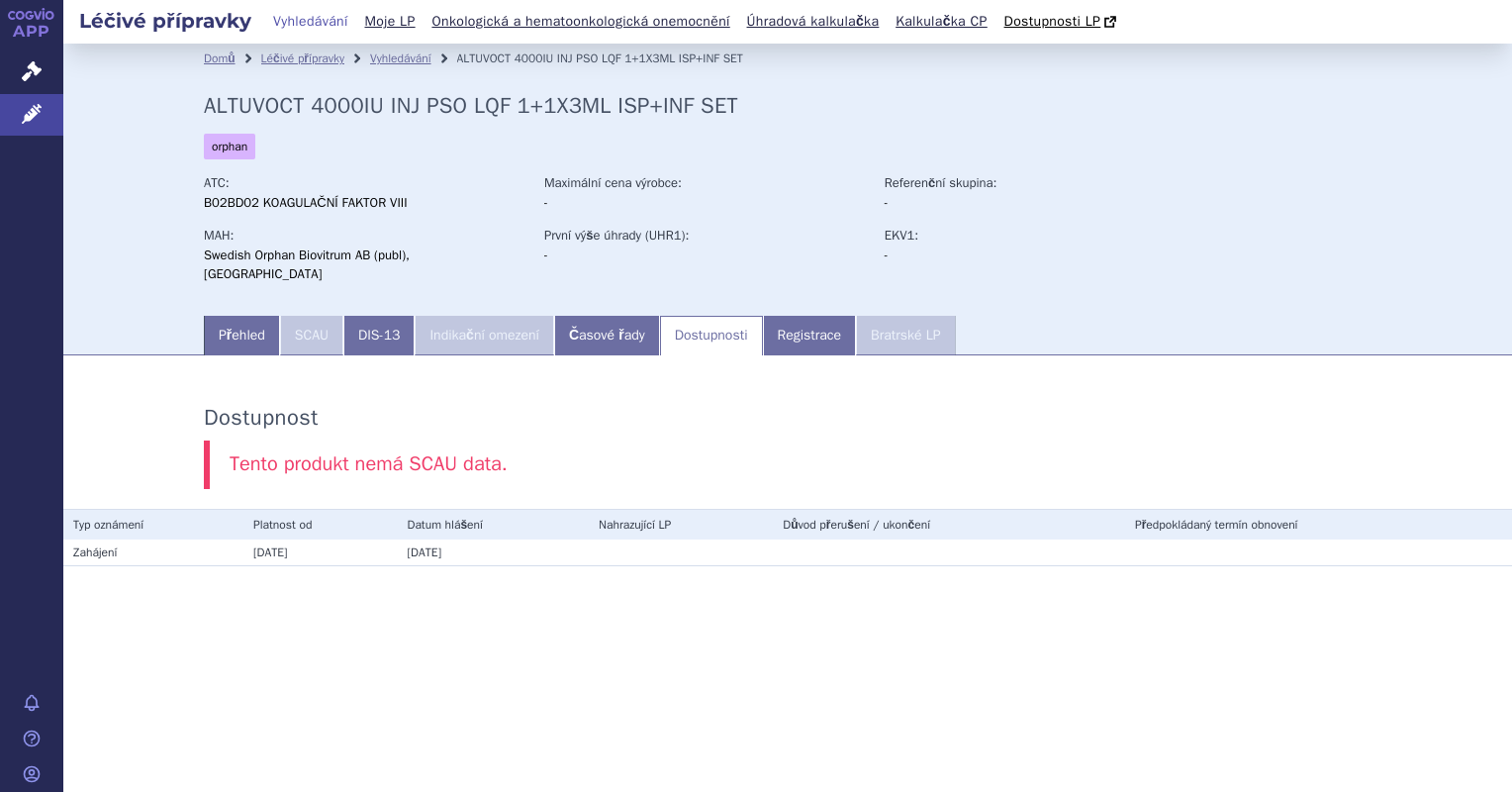 scroll, scrollTop: 0, scrollLeft: 0, axis: both 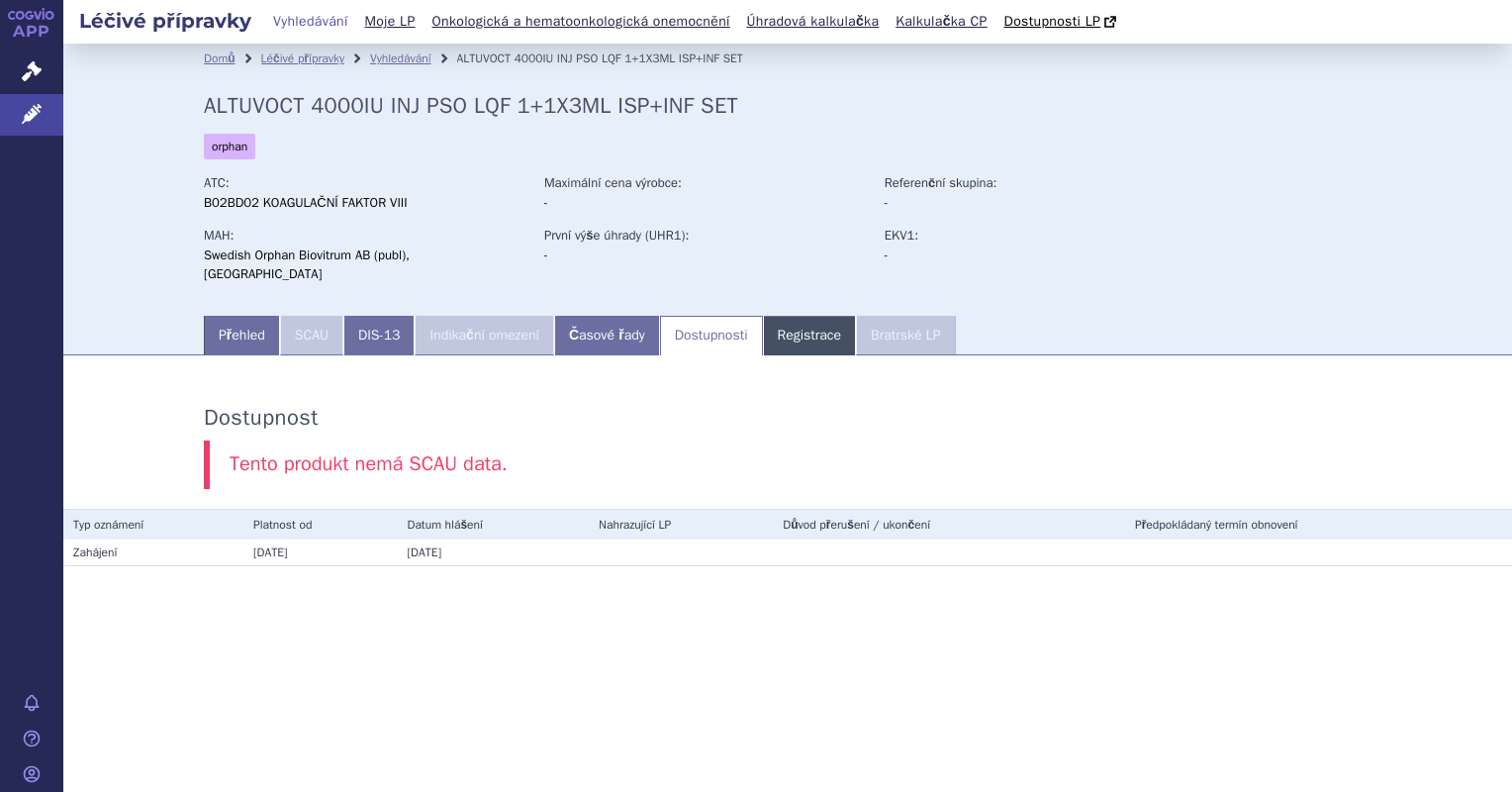 click on "Registrace" at bounding box center (809, 336) 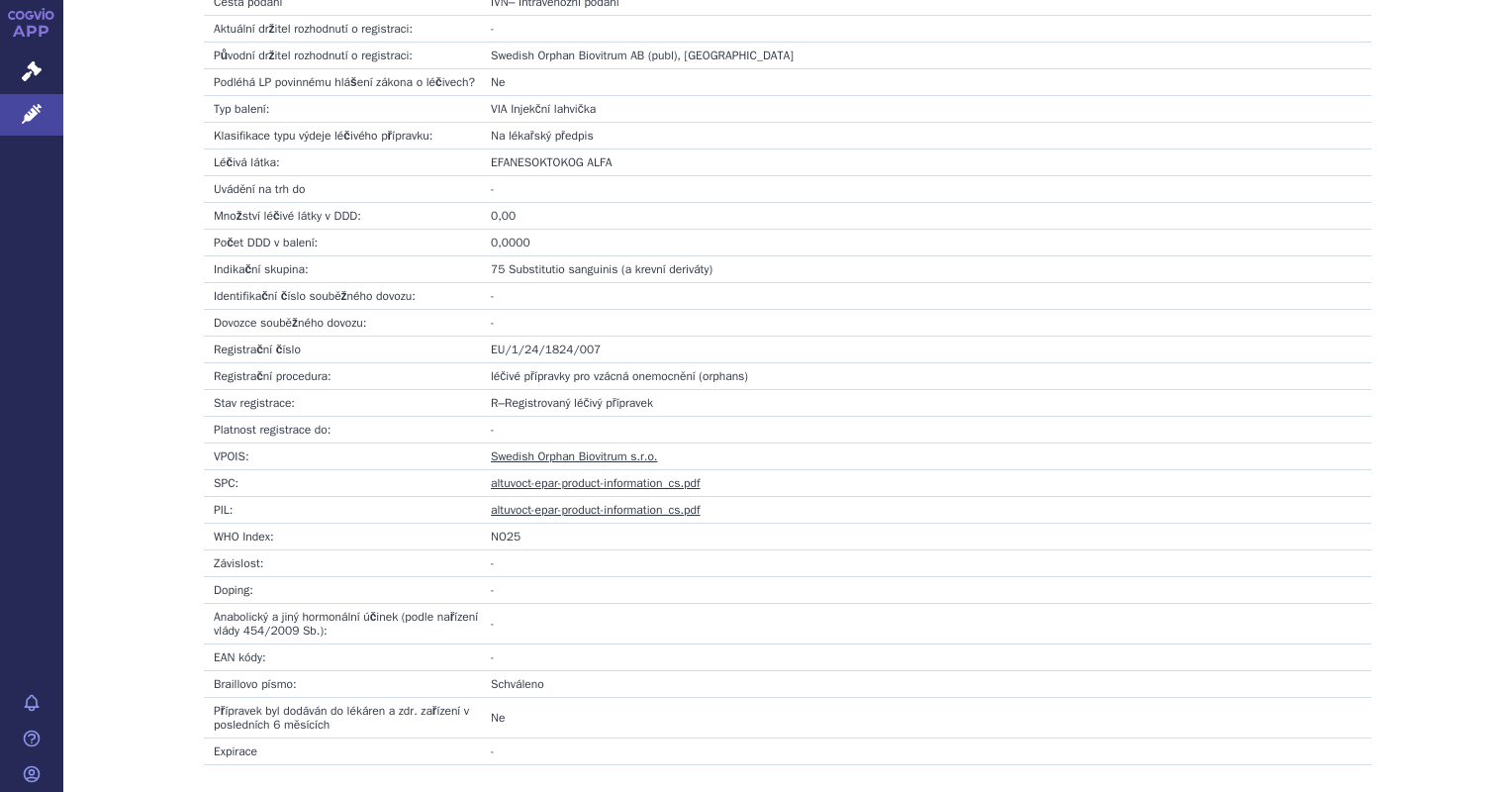 scroll, scrollTop: 763, scrollLeft: 0, axis: vertical 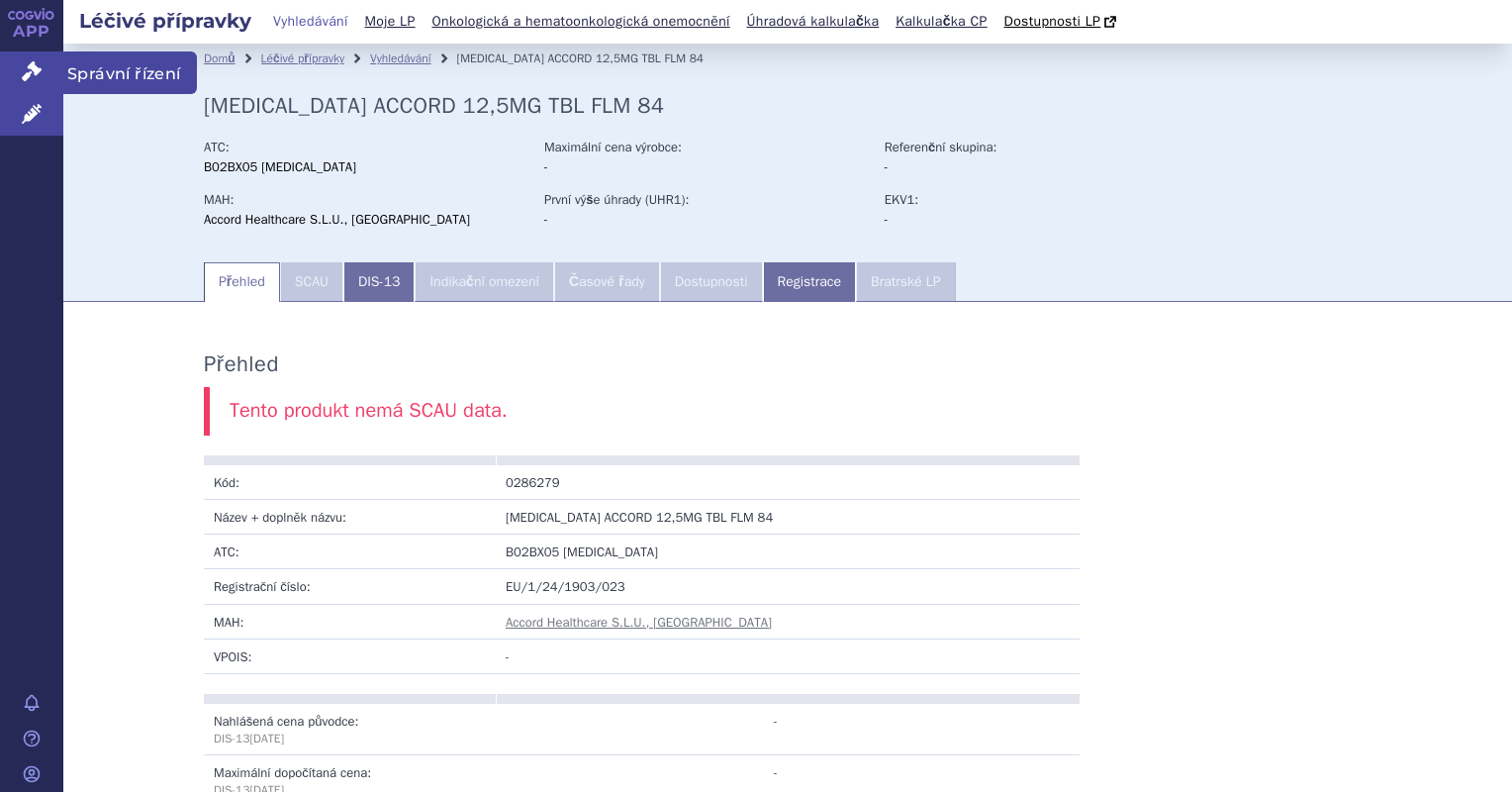 click 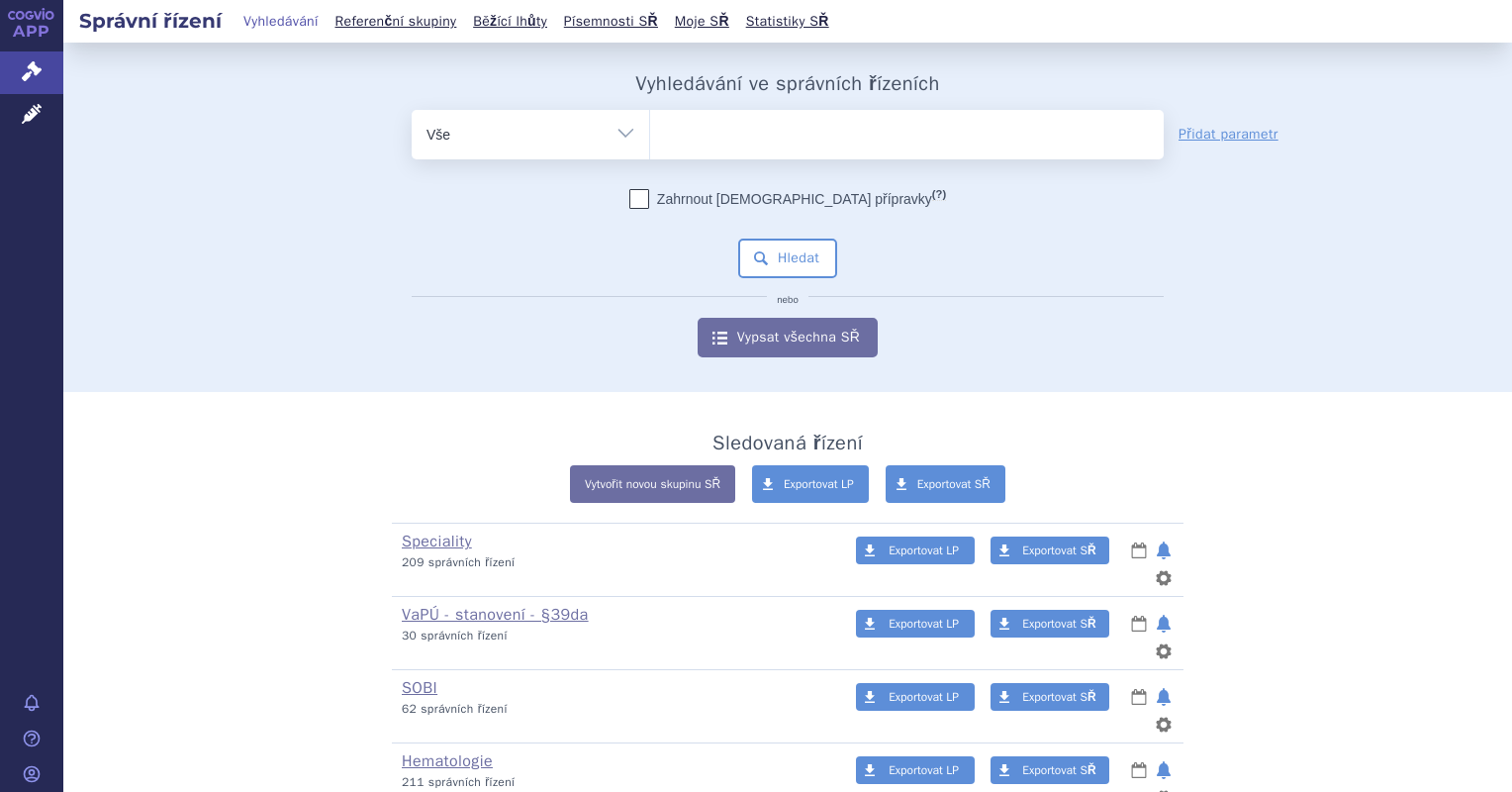 scroll, scrollTop: 0, scrollLeft: 0, axis: both 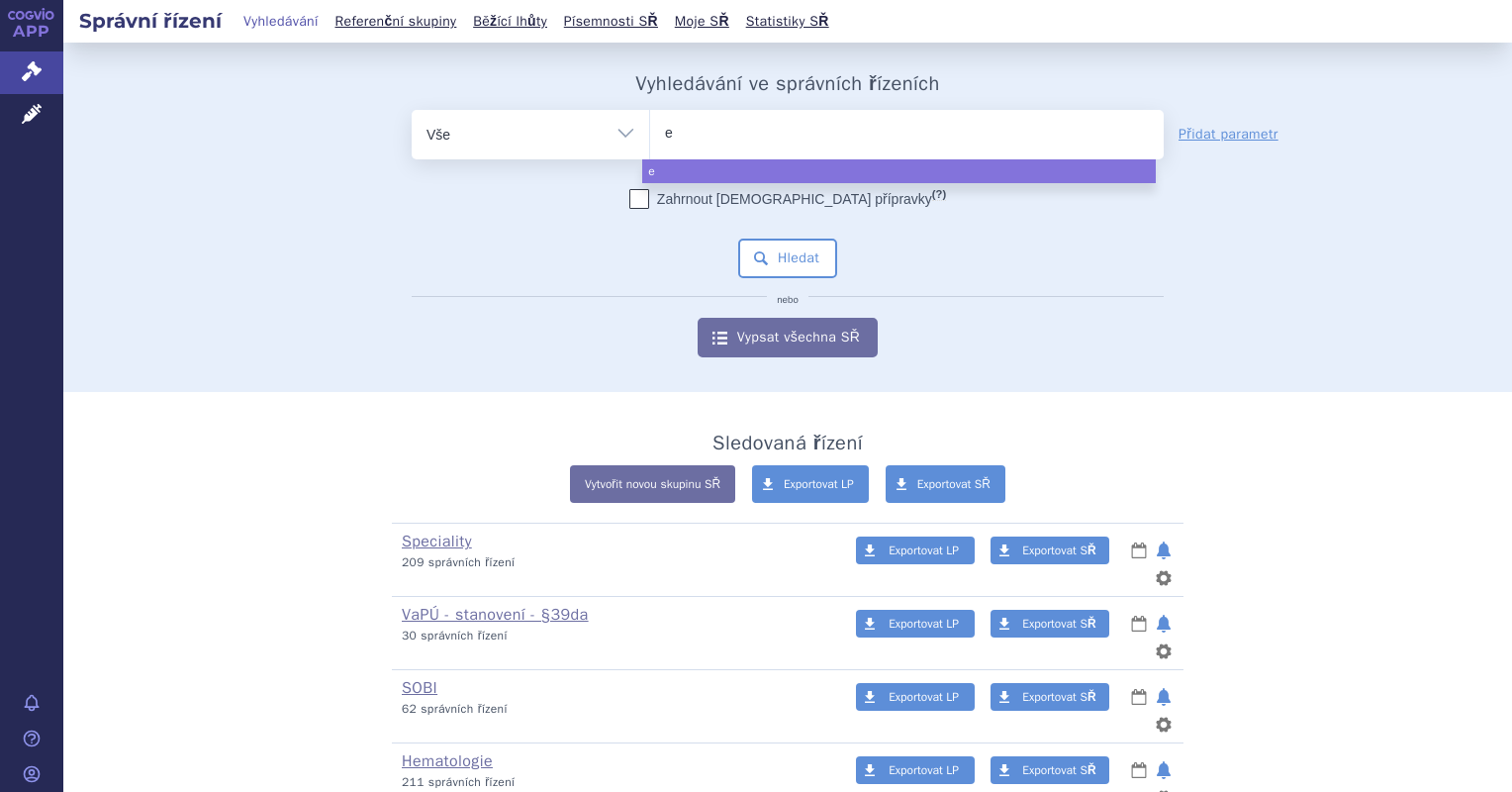 type on "el" 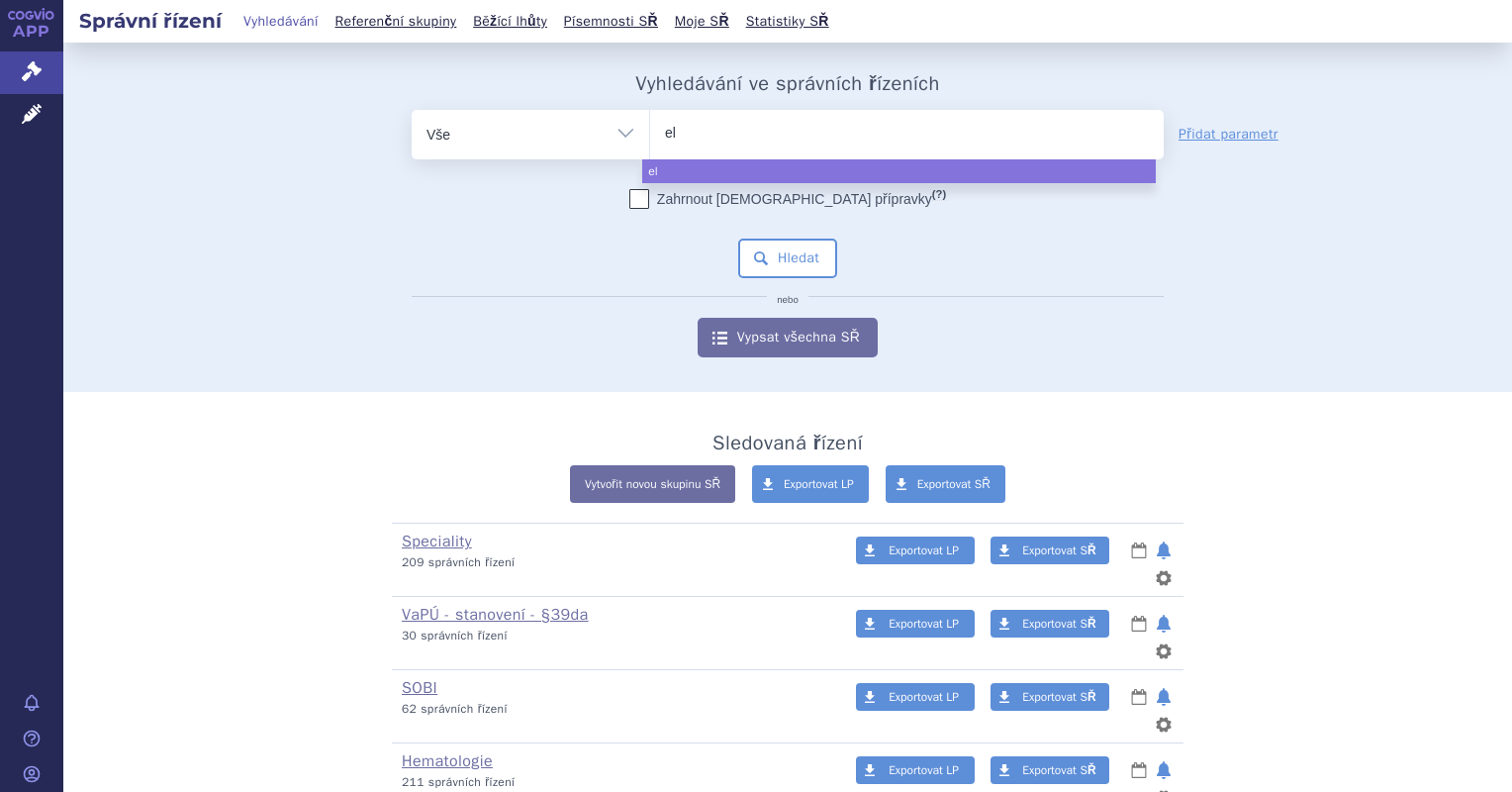 type on "elt" 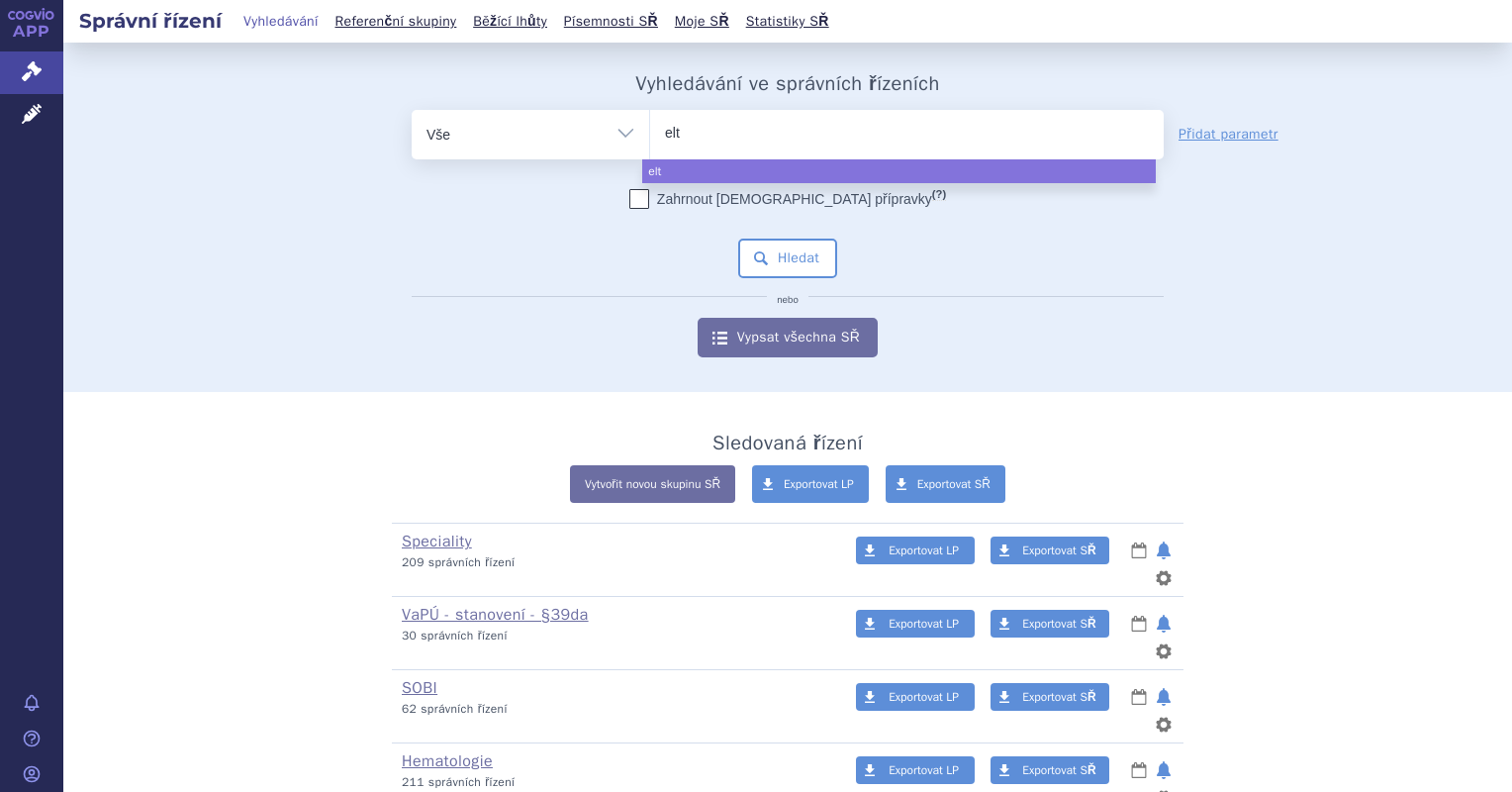 type on "eltr" 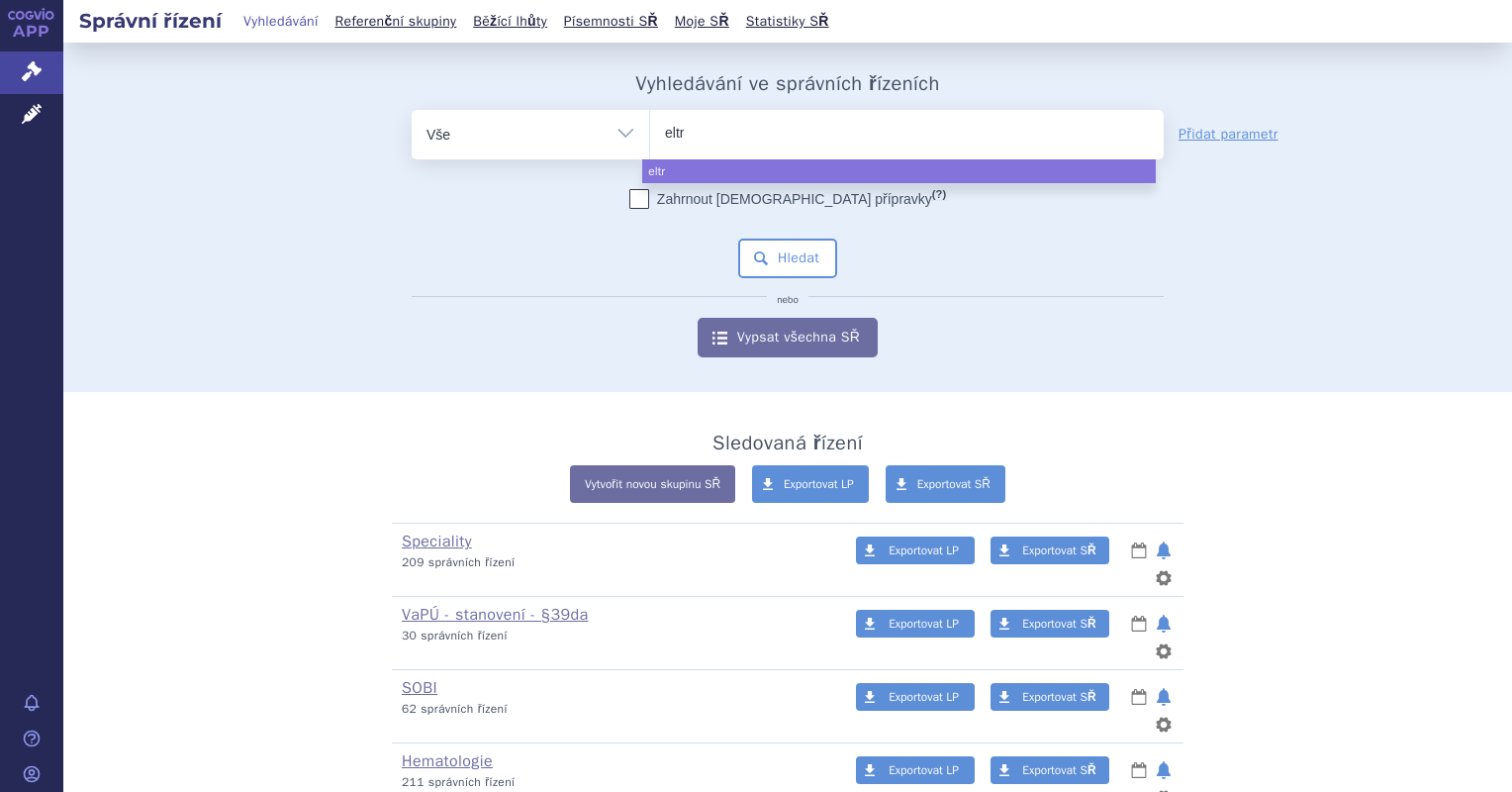 type on "eltro" 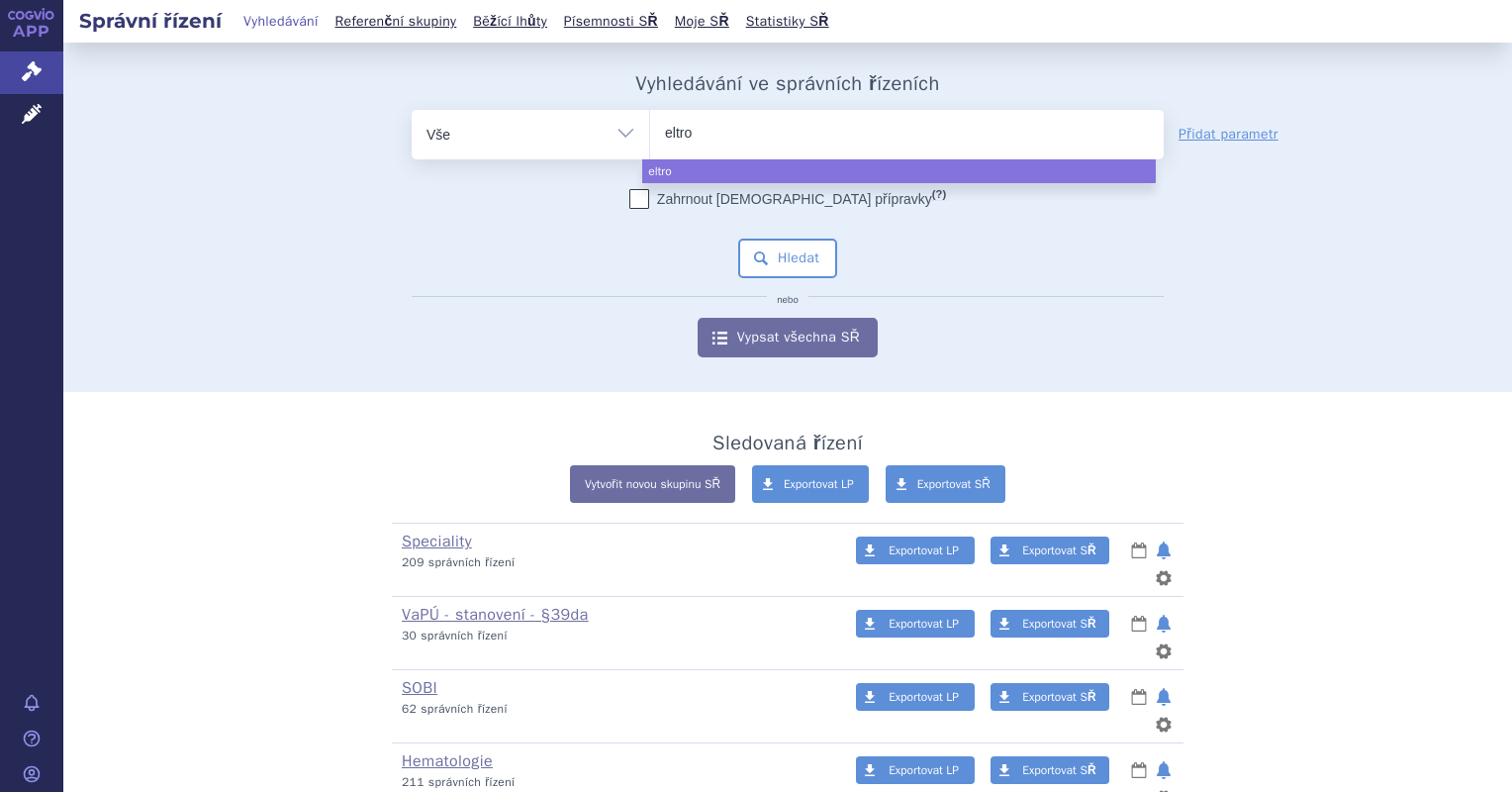 type on "eltrom" 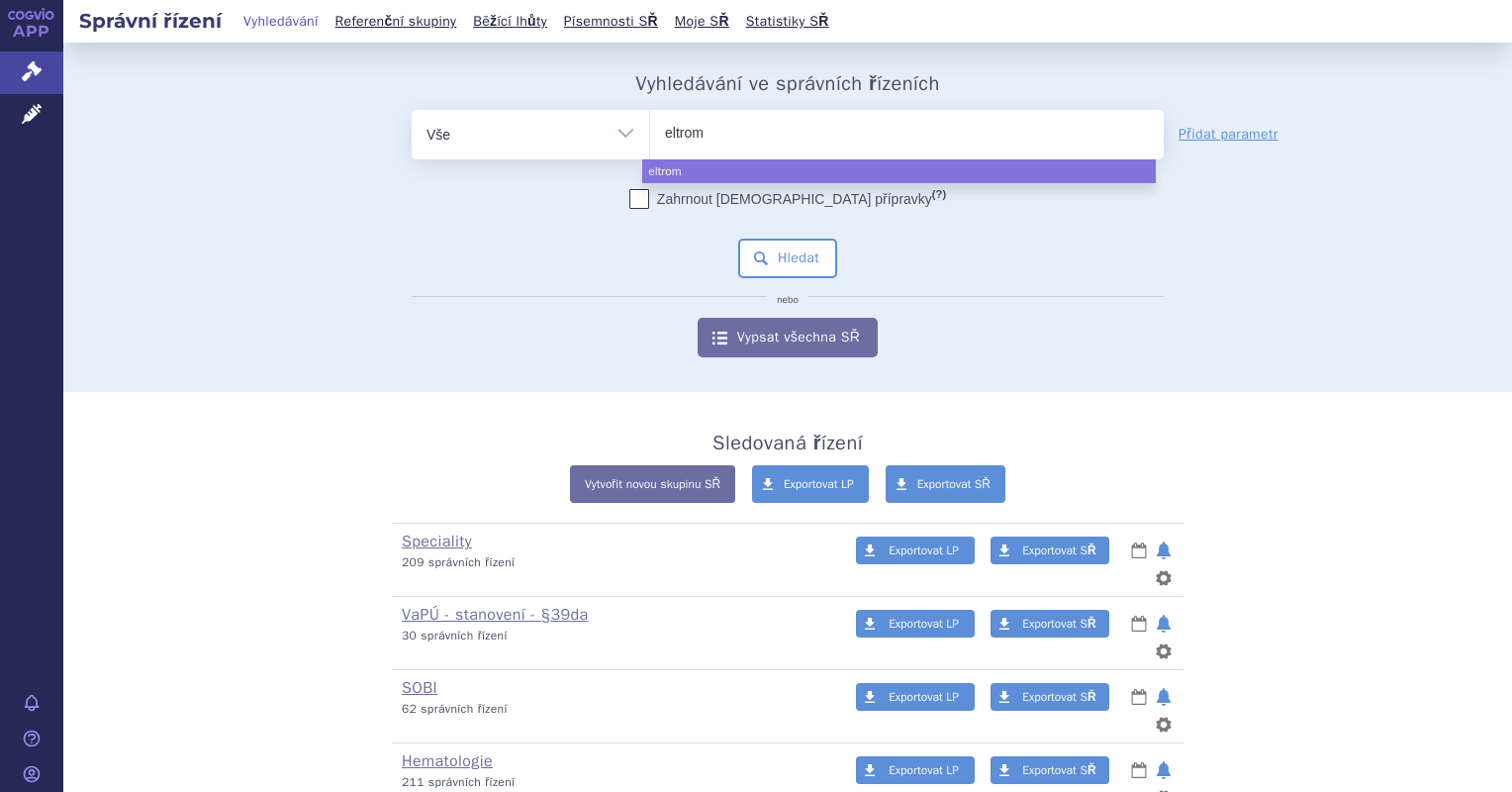 type on "eltromb" 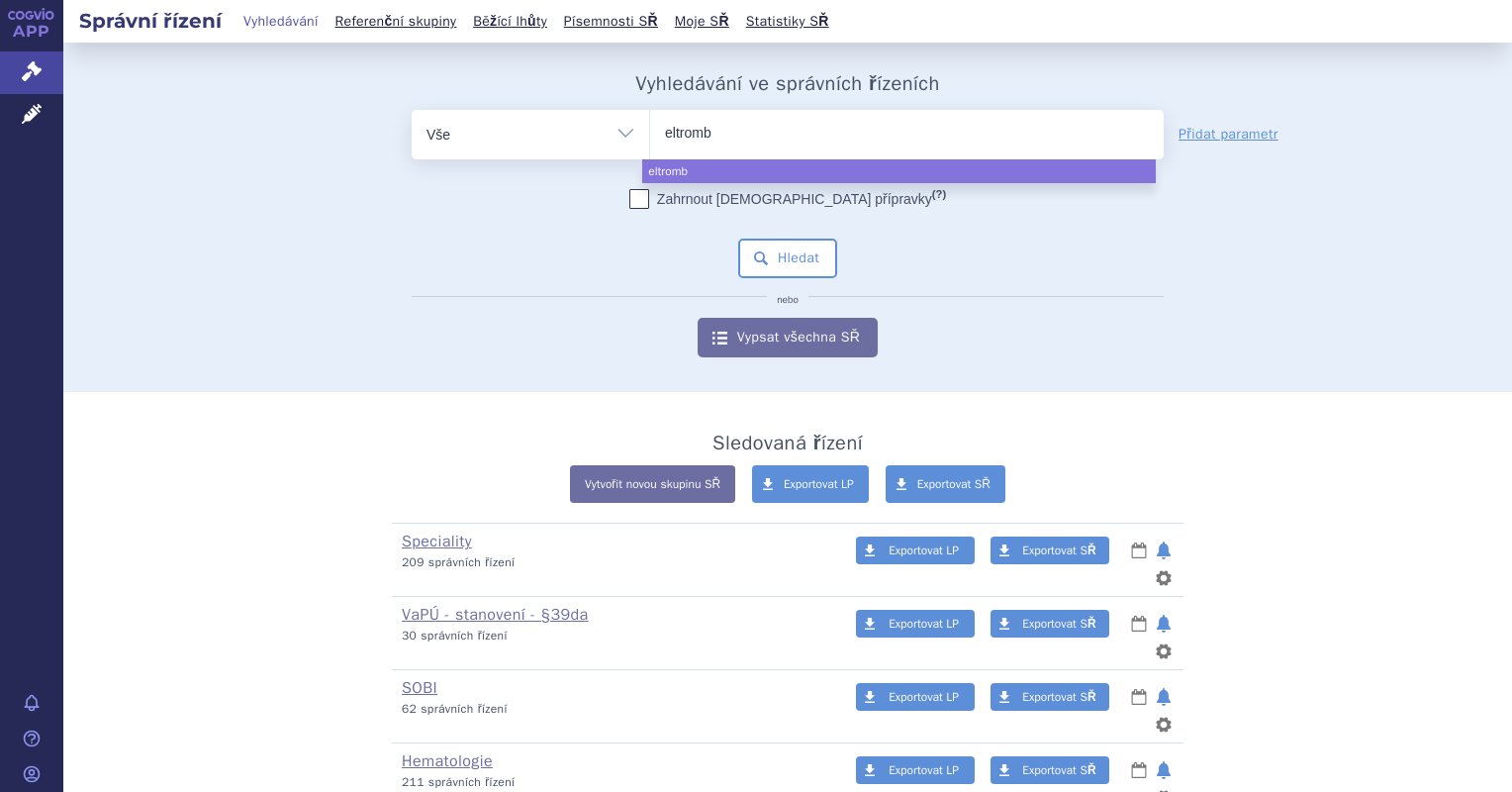 type on "eltrombo" 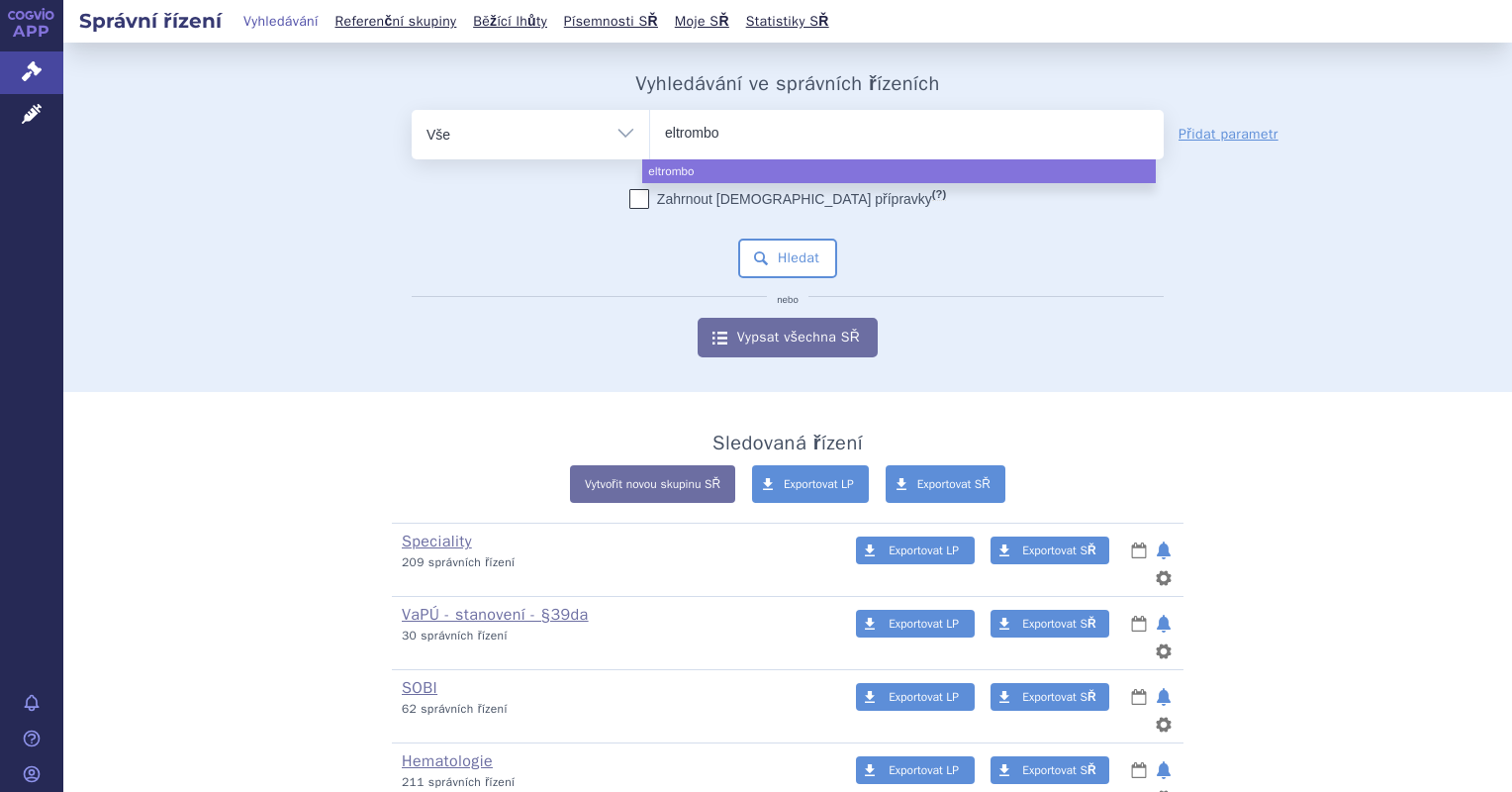 type on "eltrombop" 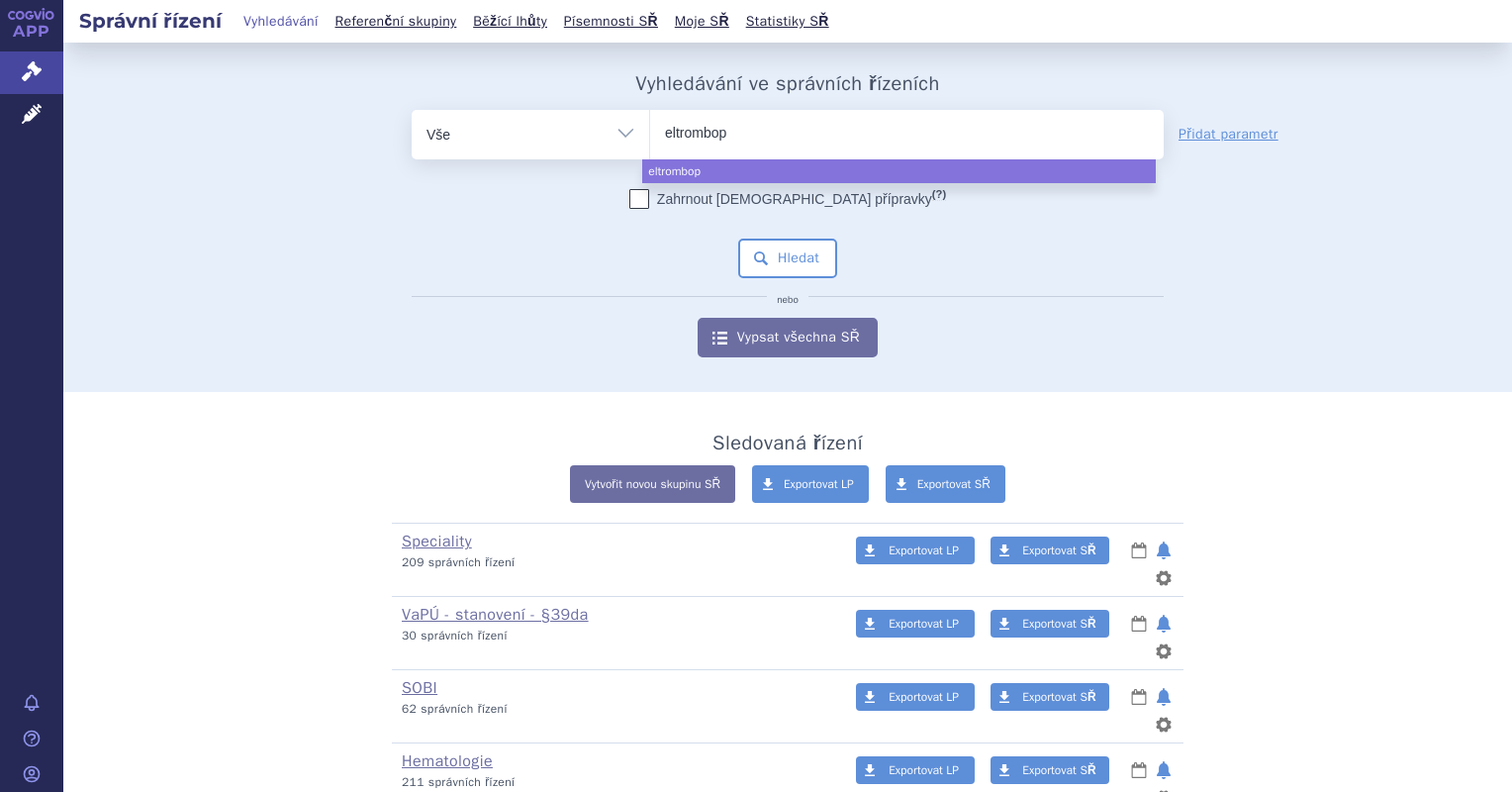type on "eltrombopa" 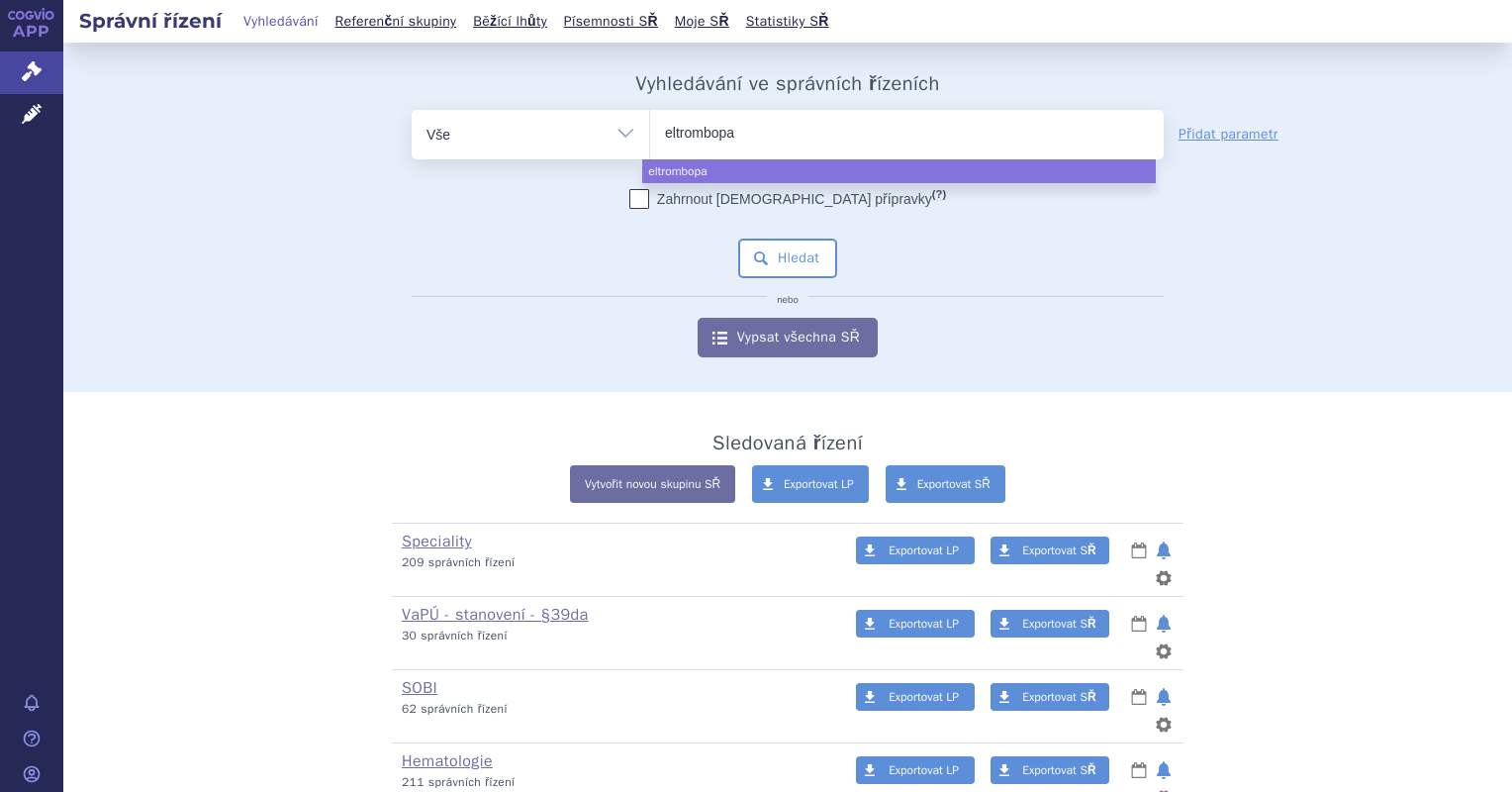 type on "eltrombopac" 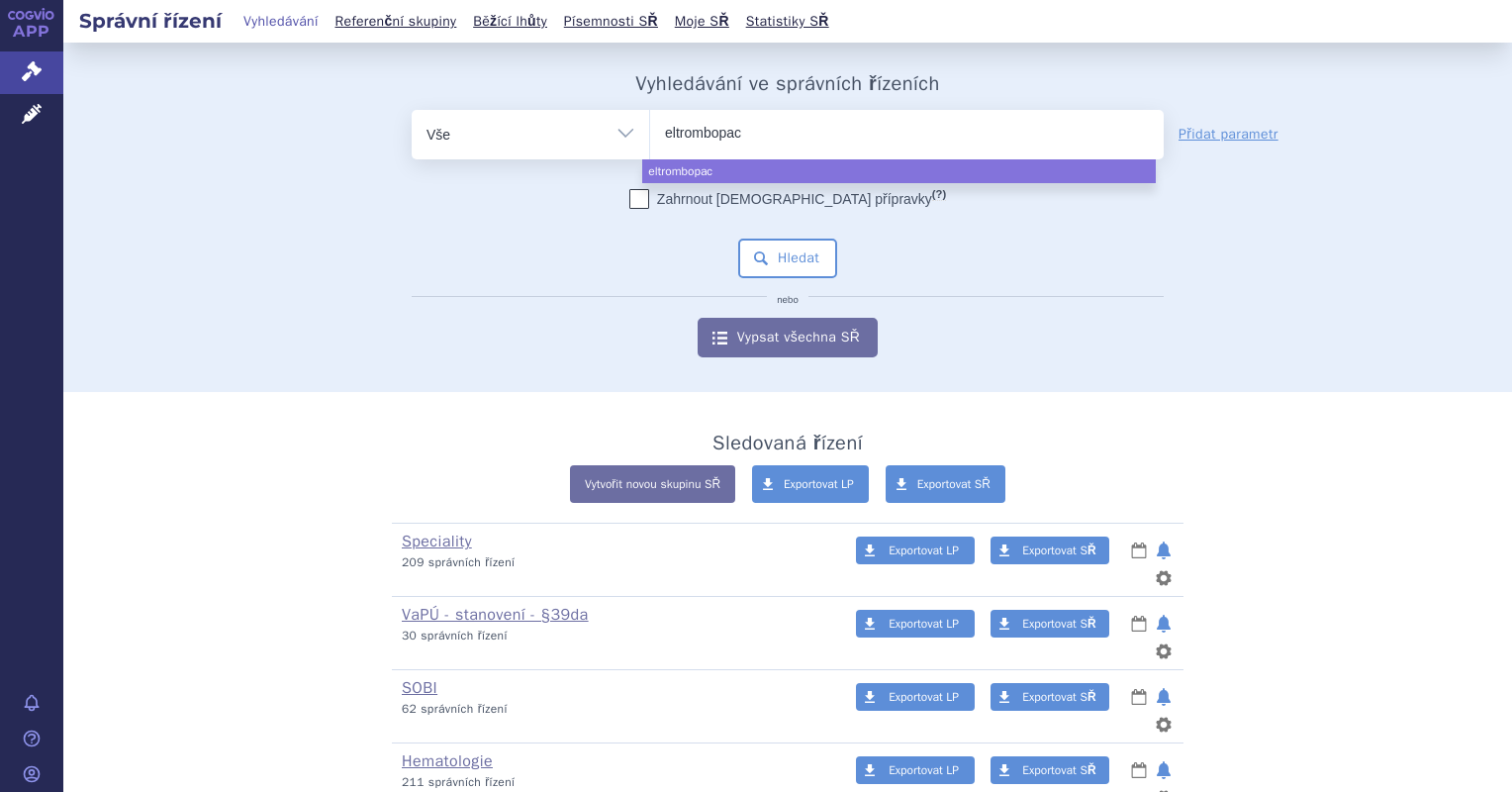 type on "eltrombopac" 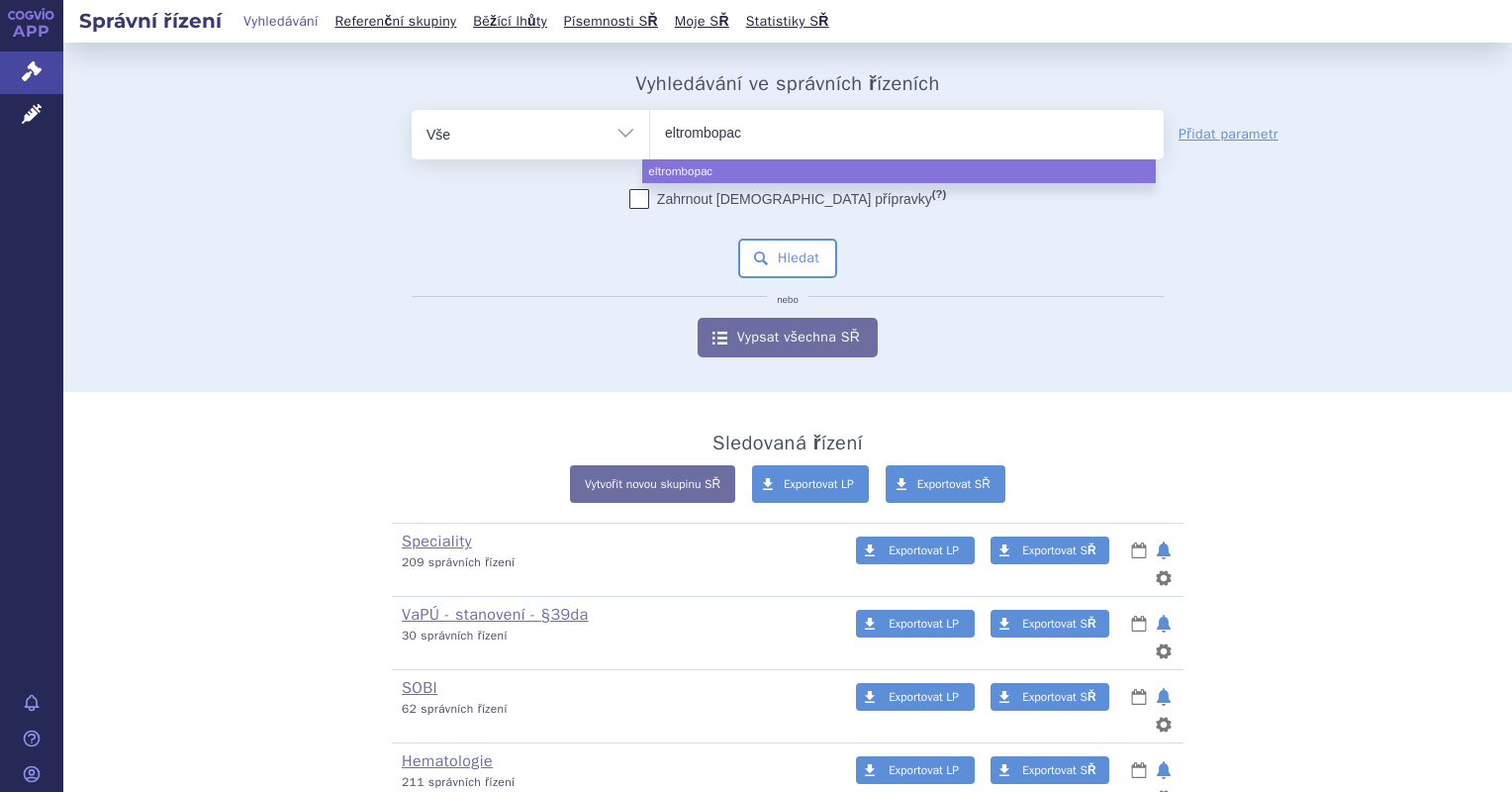 type on "eltrombopac a" 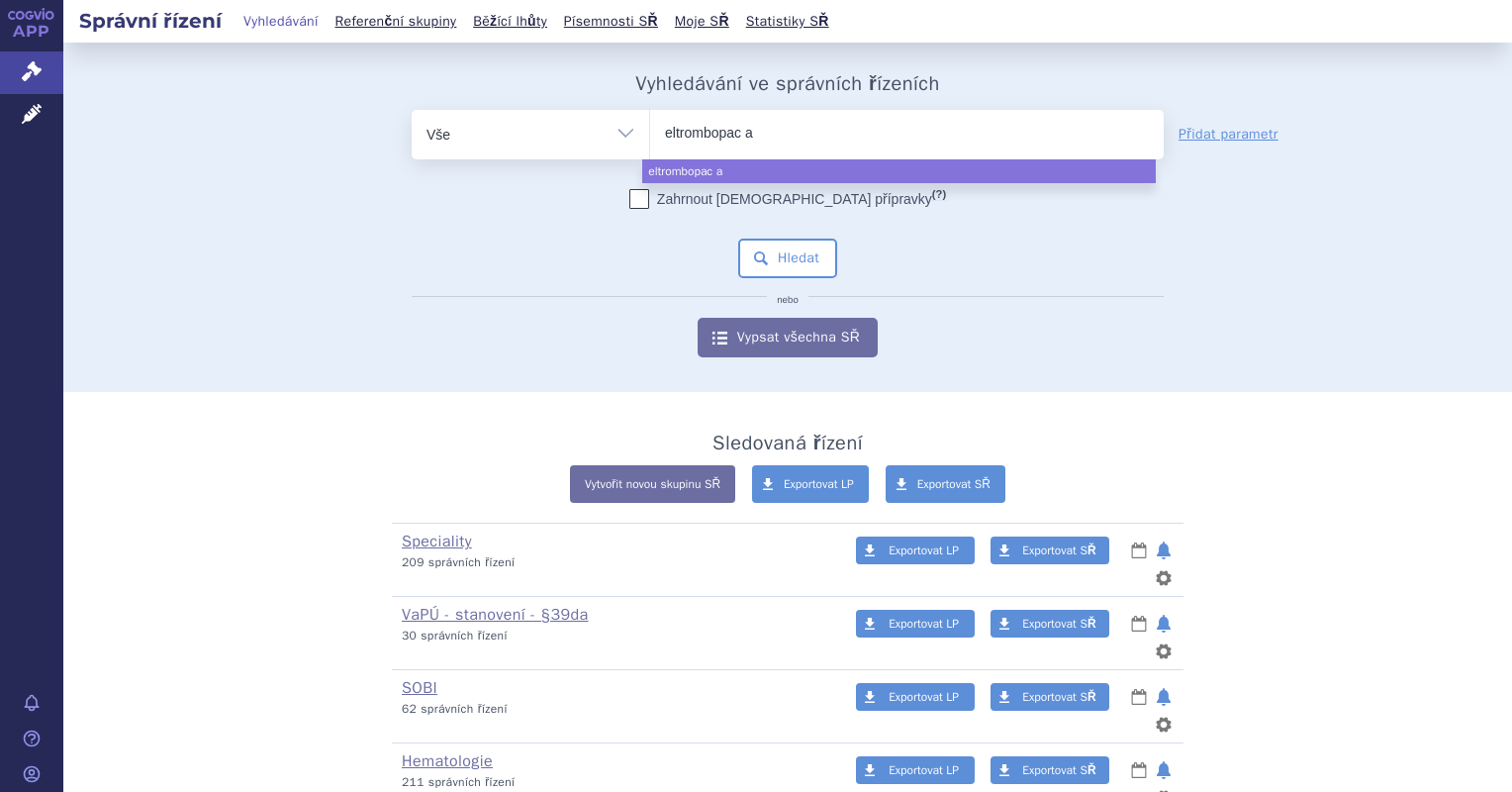 type on "eltrombopac" 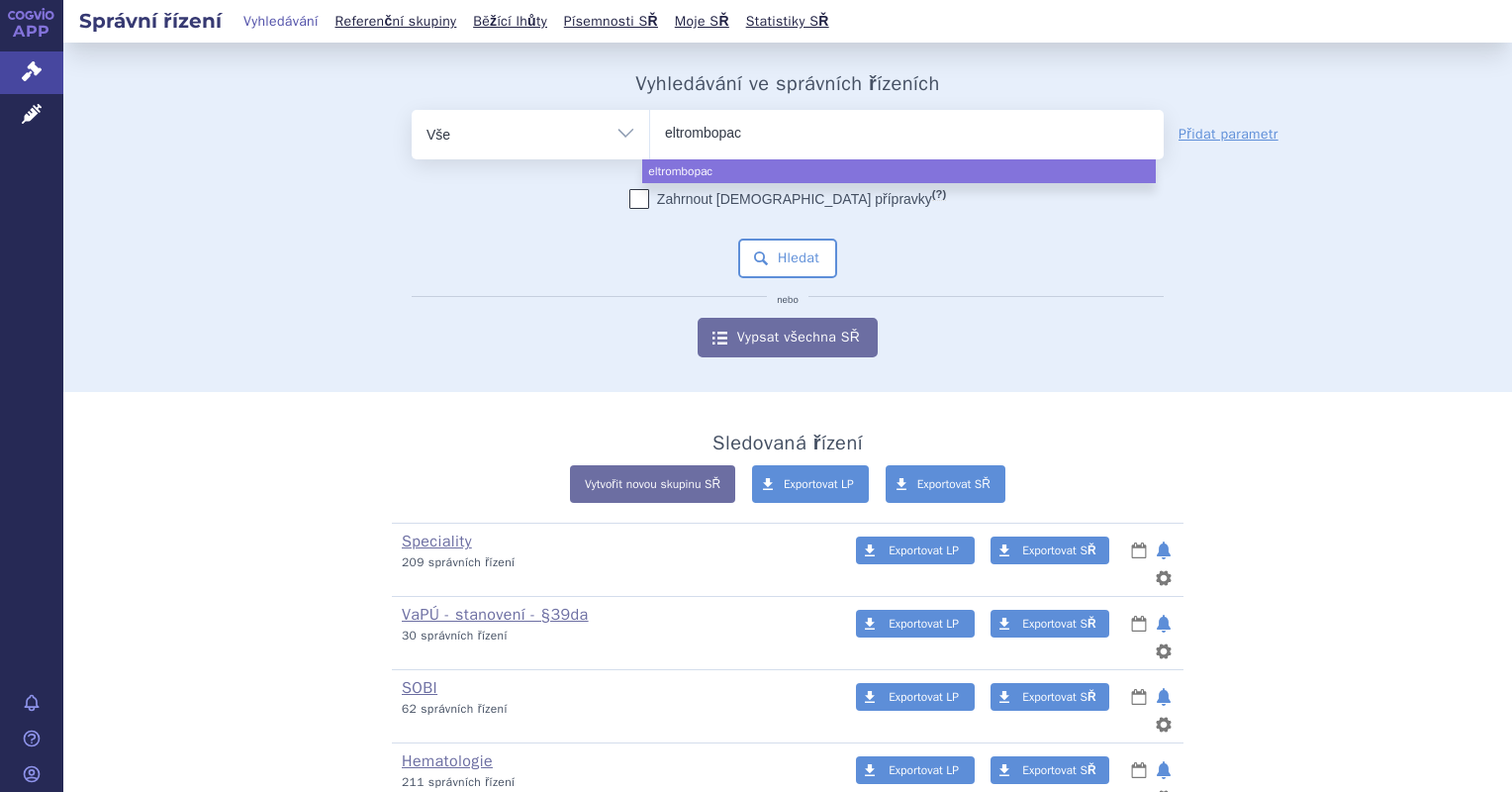 type on "eltrombopac" 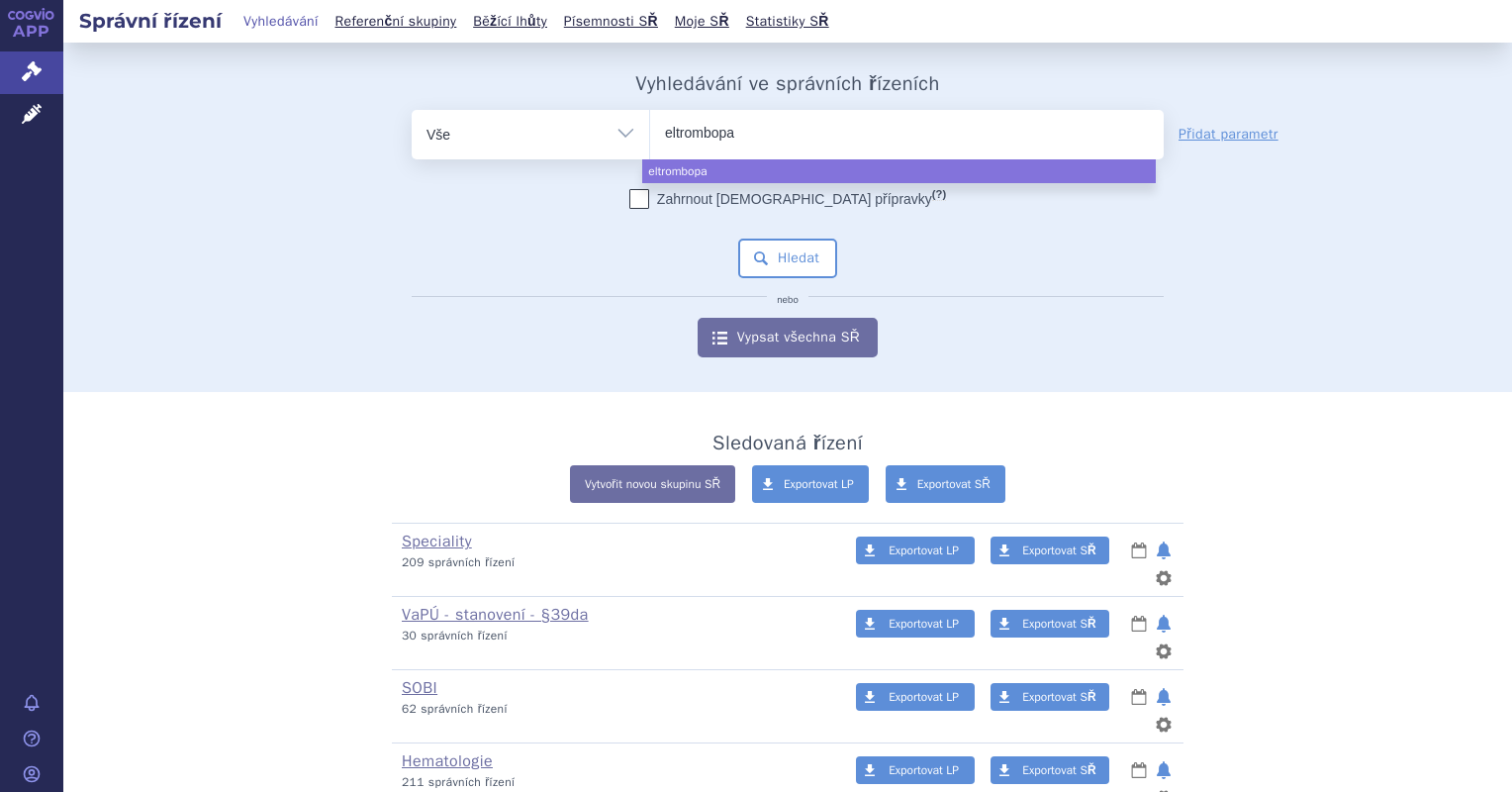 type on "eltrombopak" 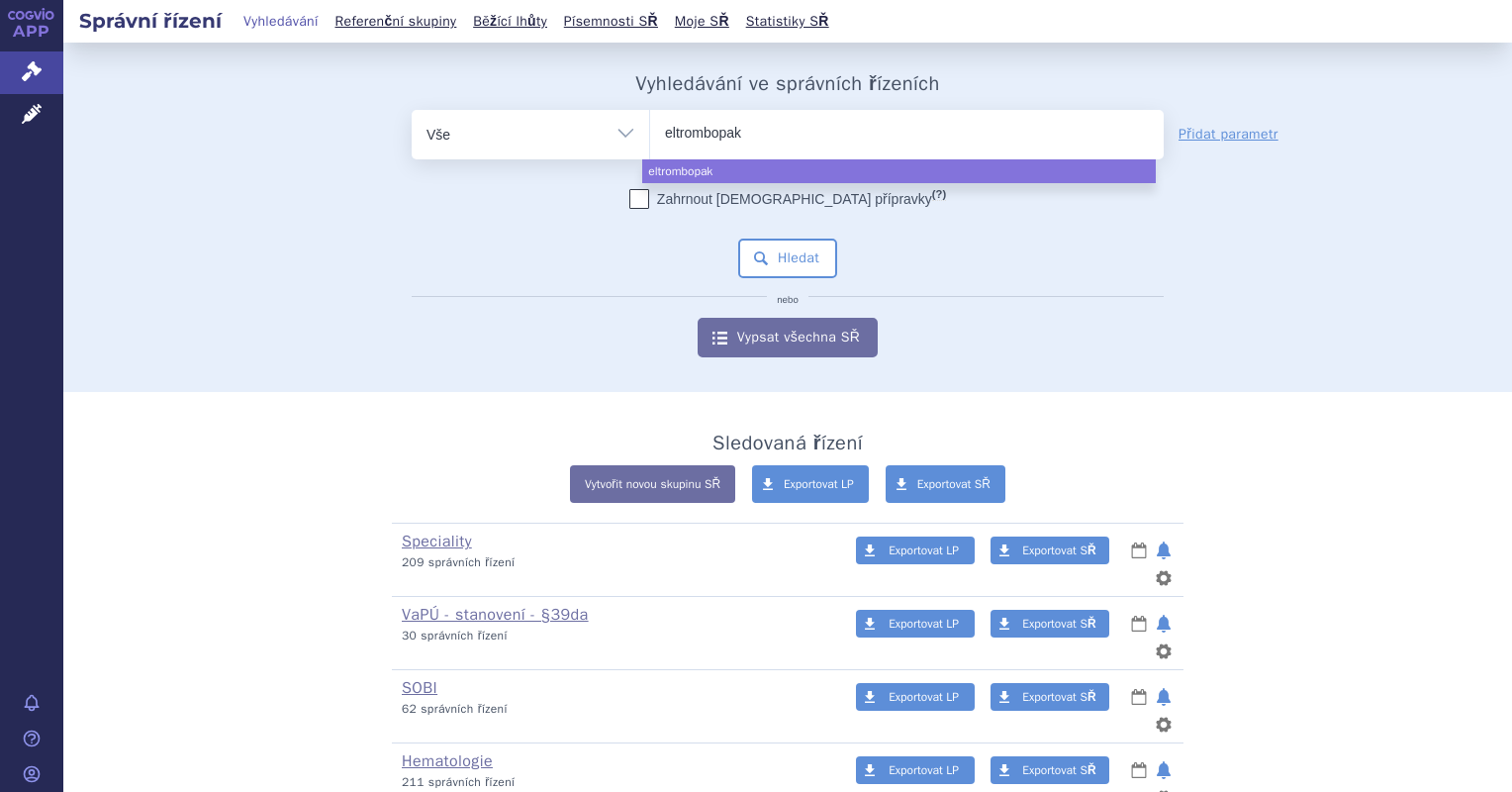 type on "eltrombopak" 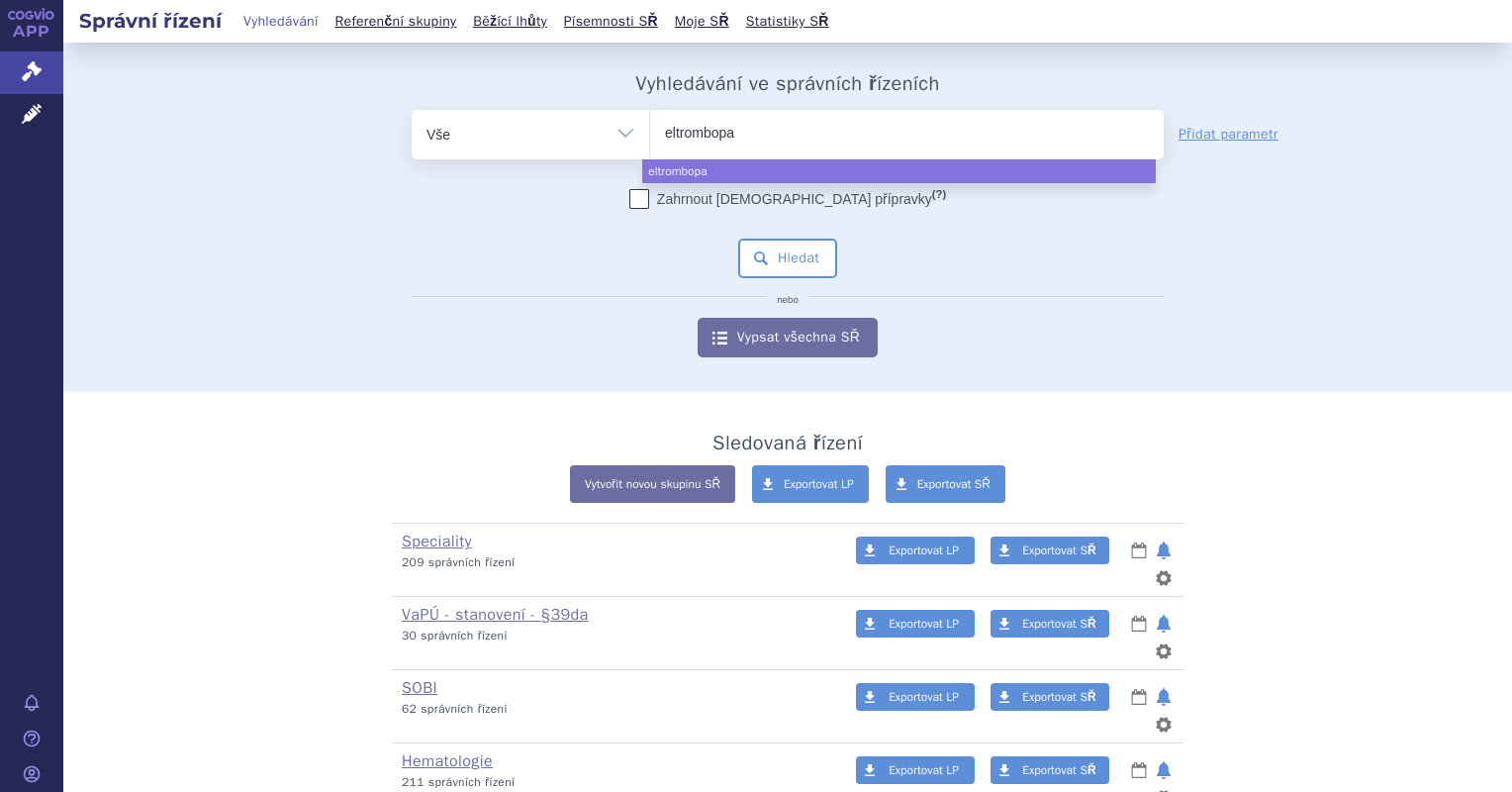 type on "eltrombopaq" 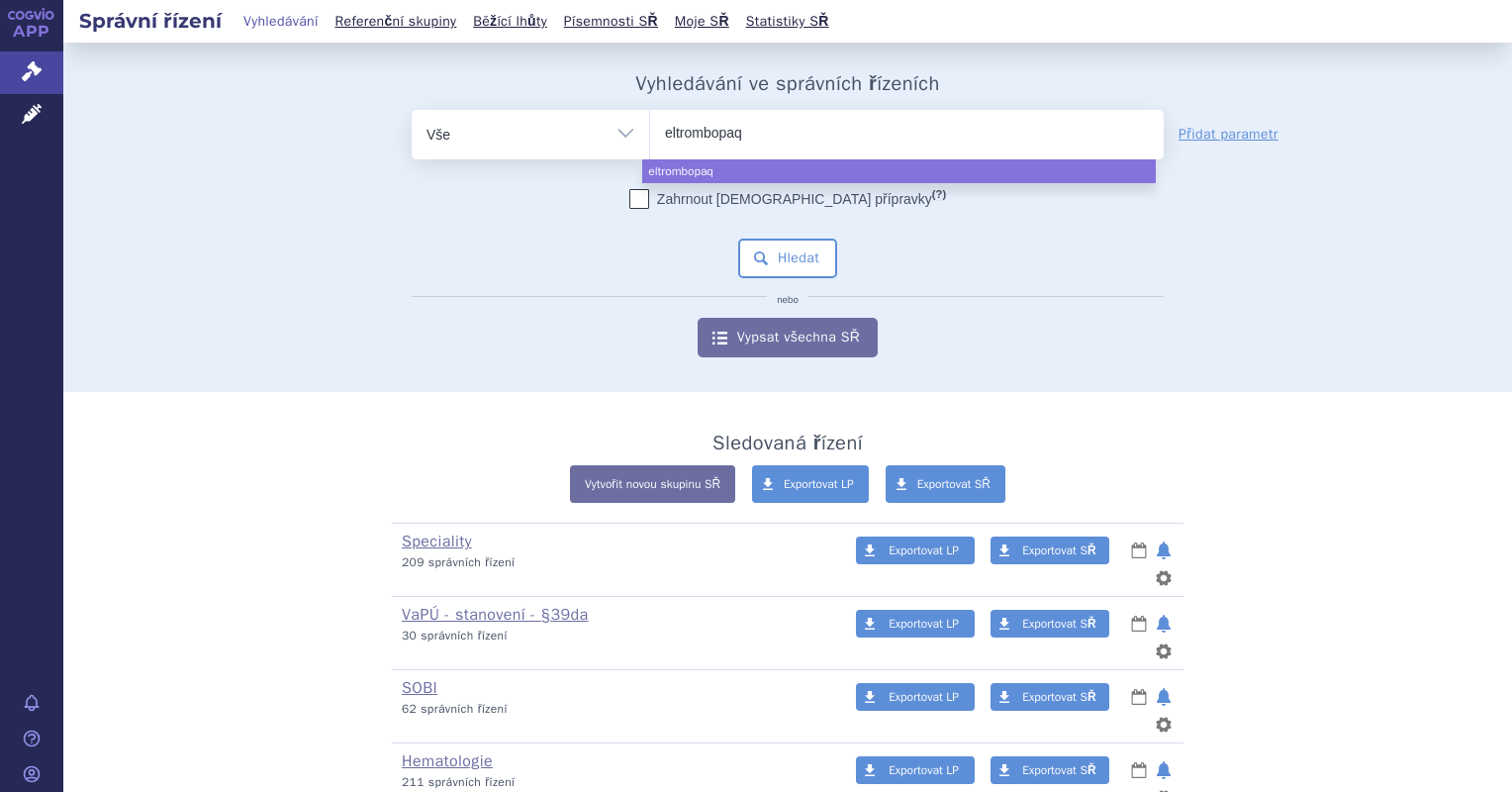 type on "eltrombopaq" 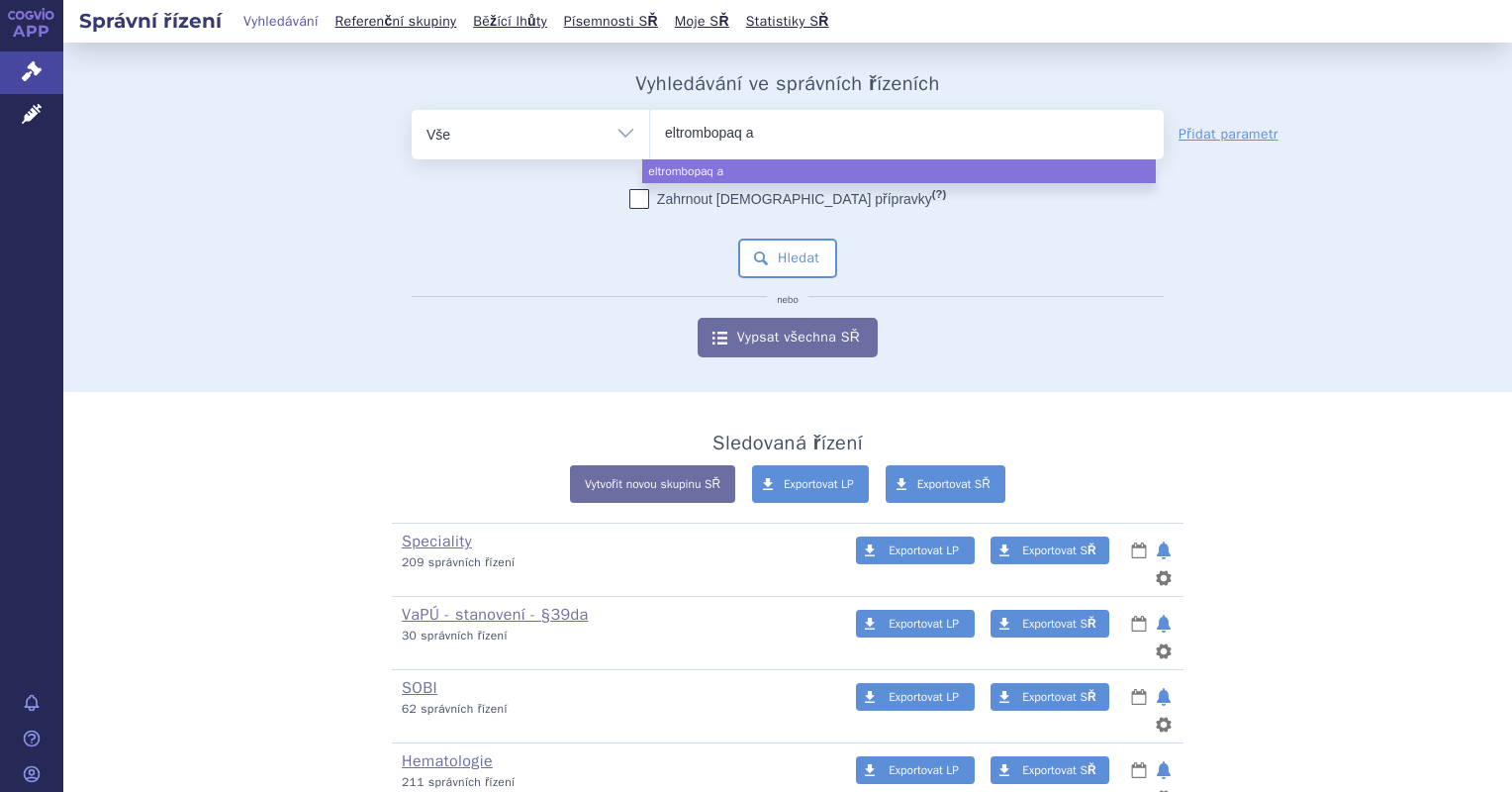 type on "eltrombopaq" 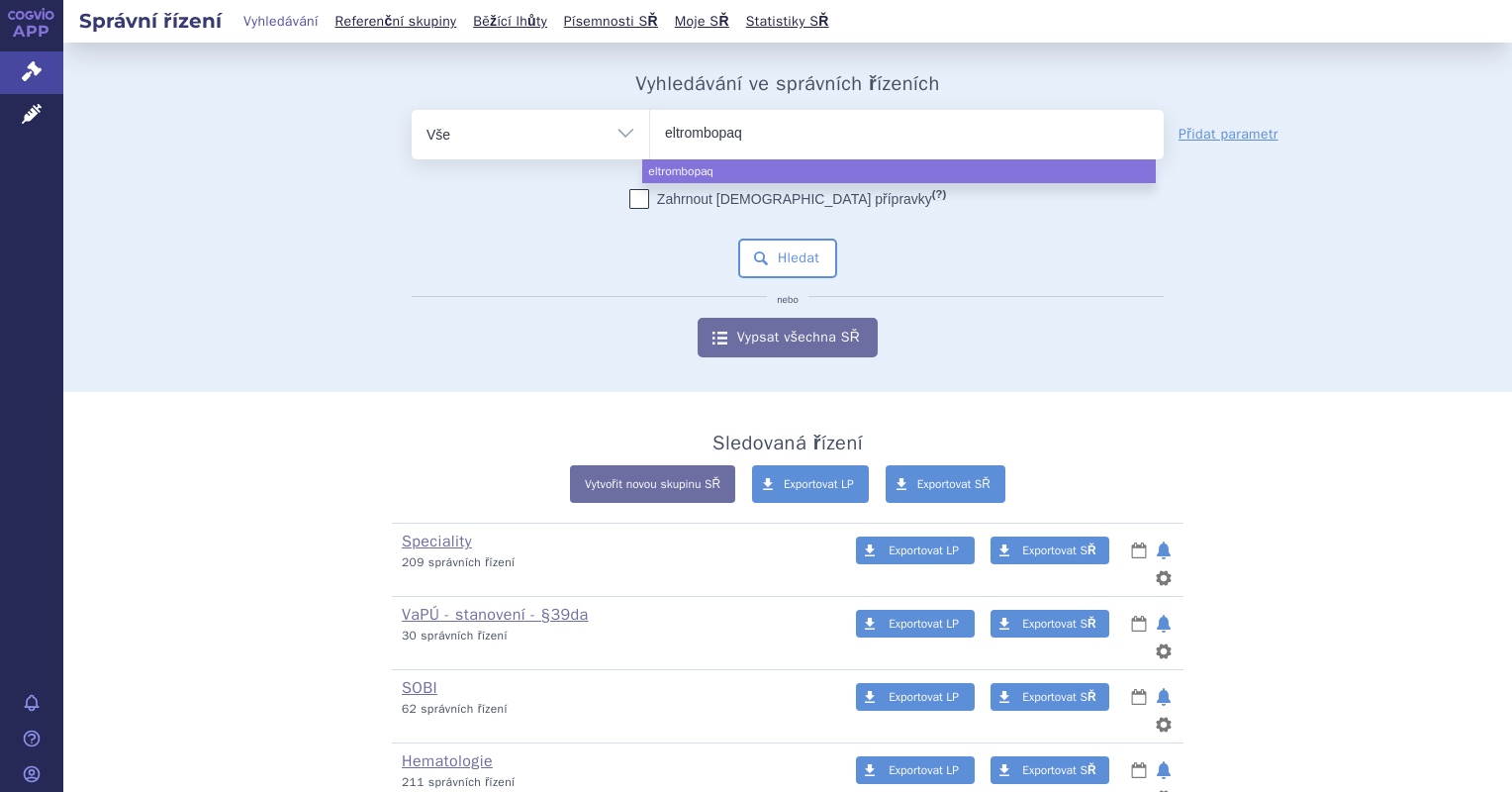 type on "eltrombopaq" 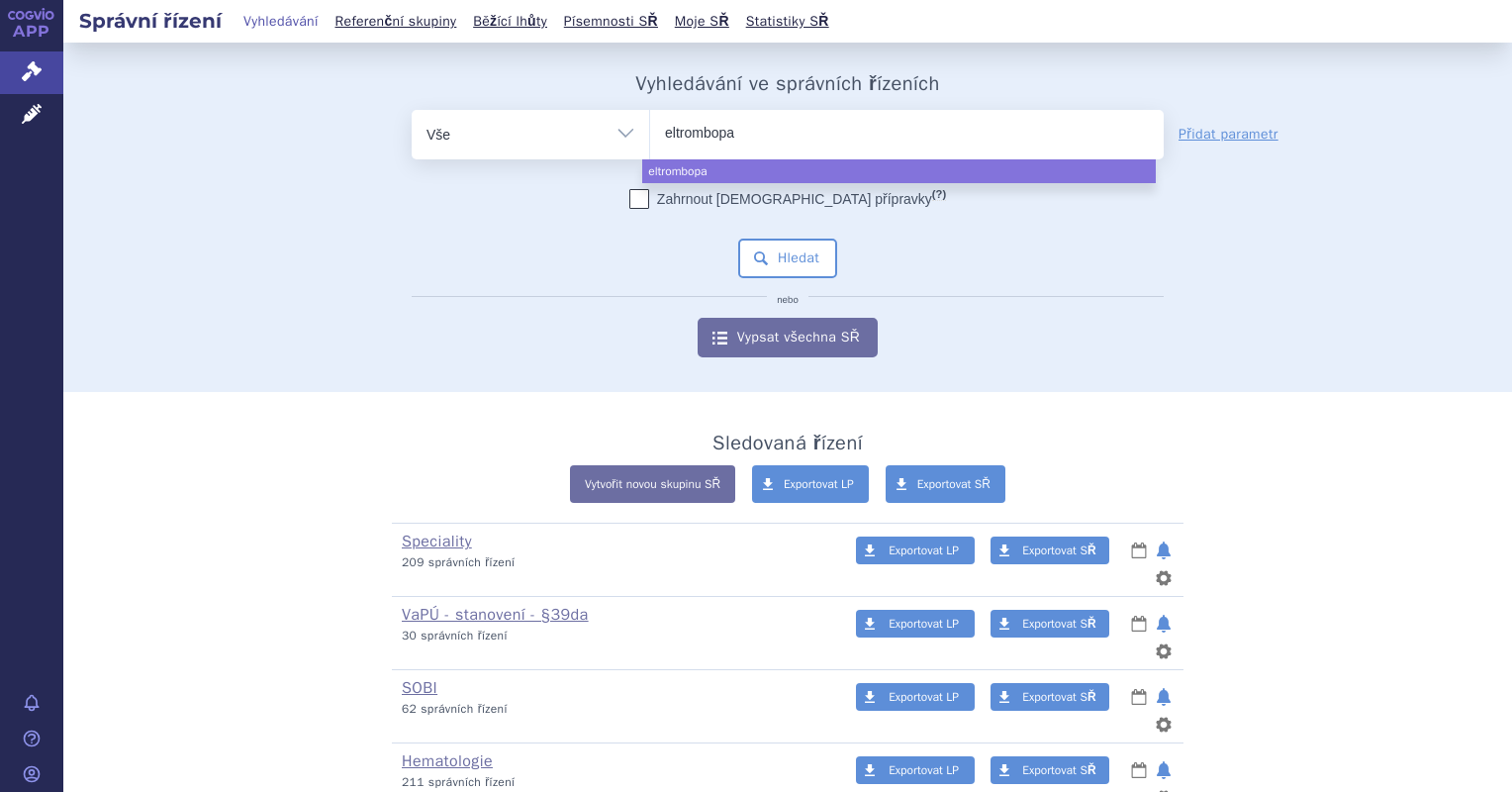 type on "eltrombopag" 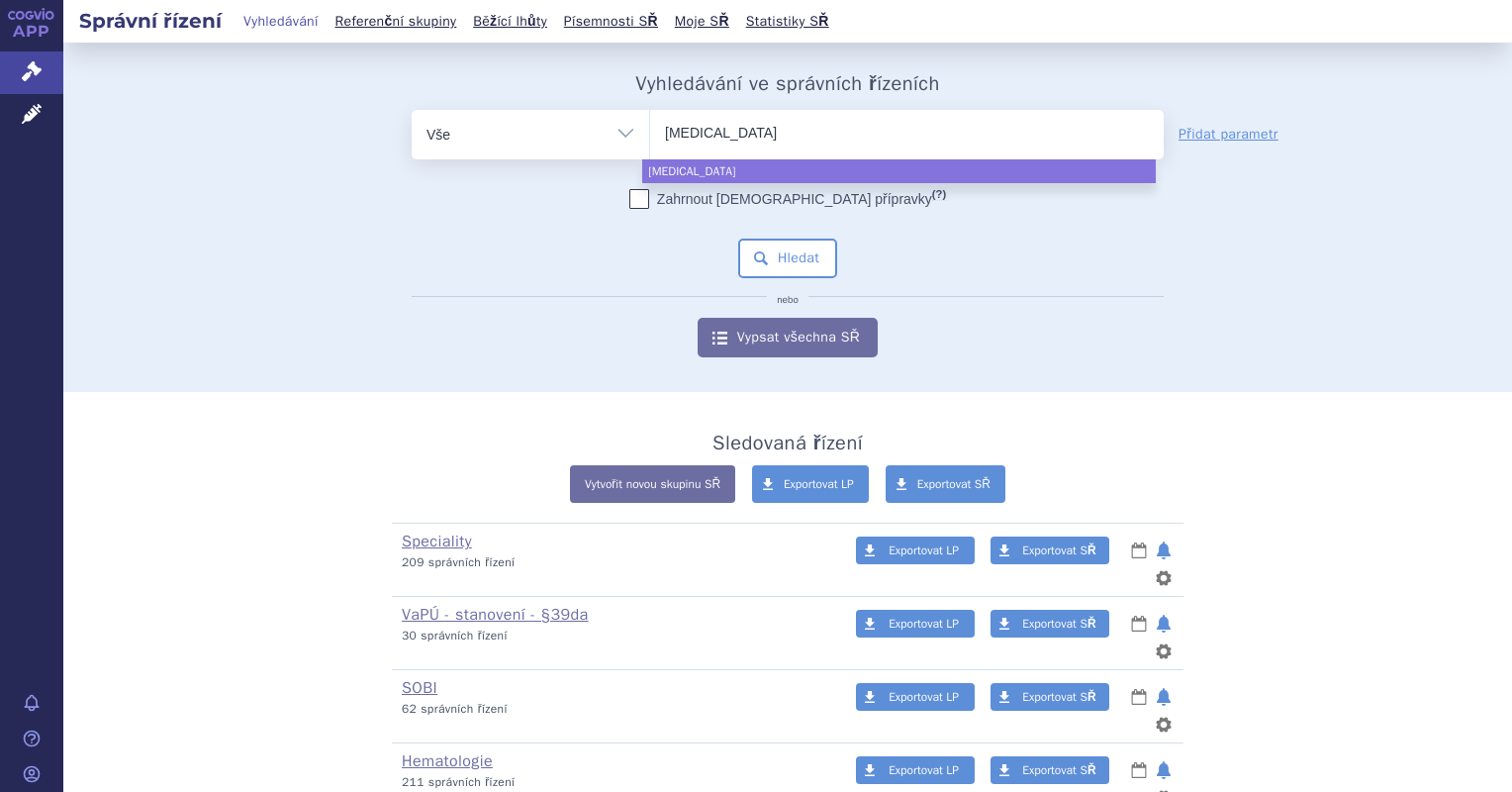 type on "eltrombopag" 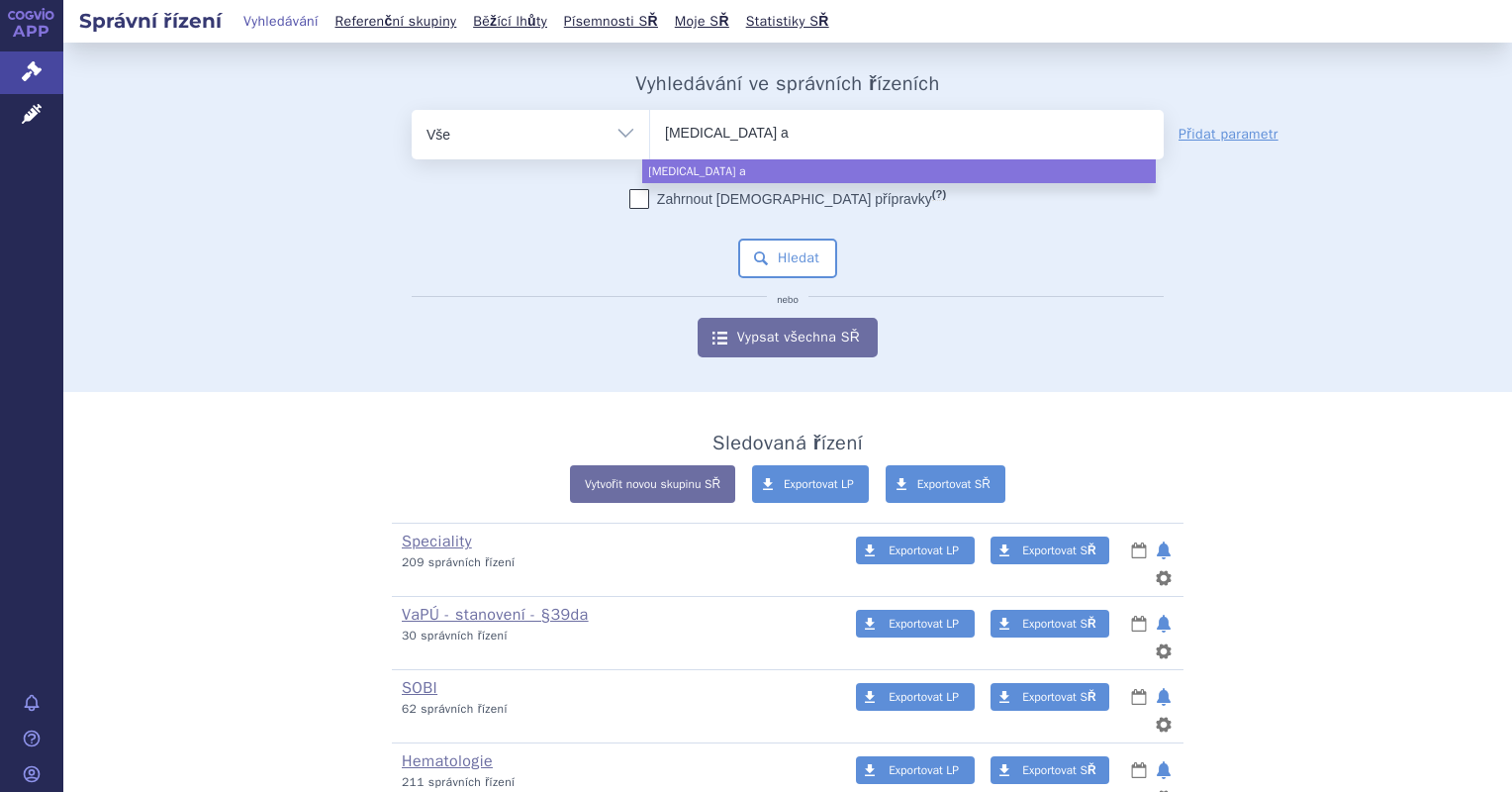 type on "eltrombopag ac" 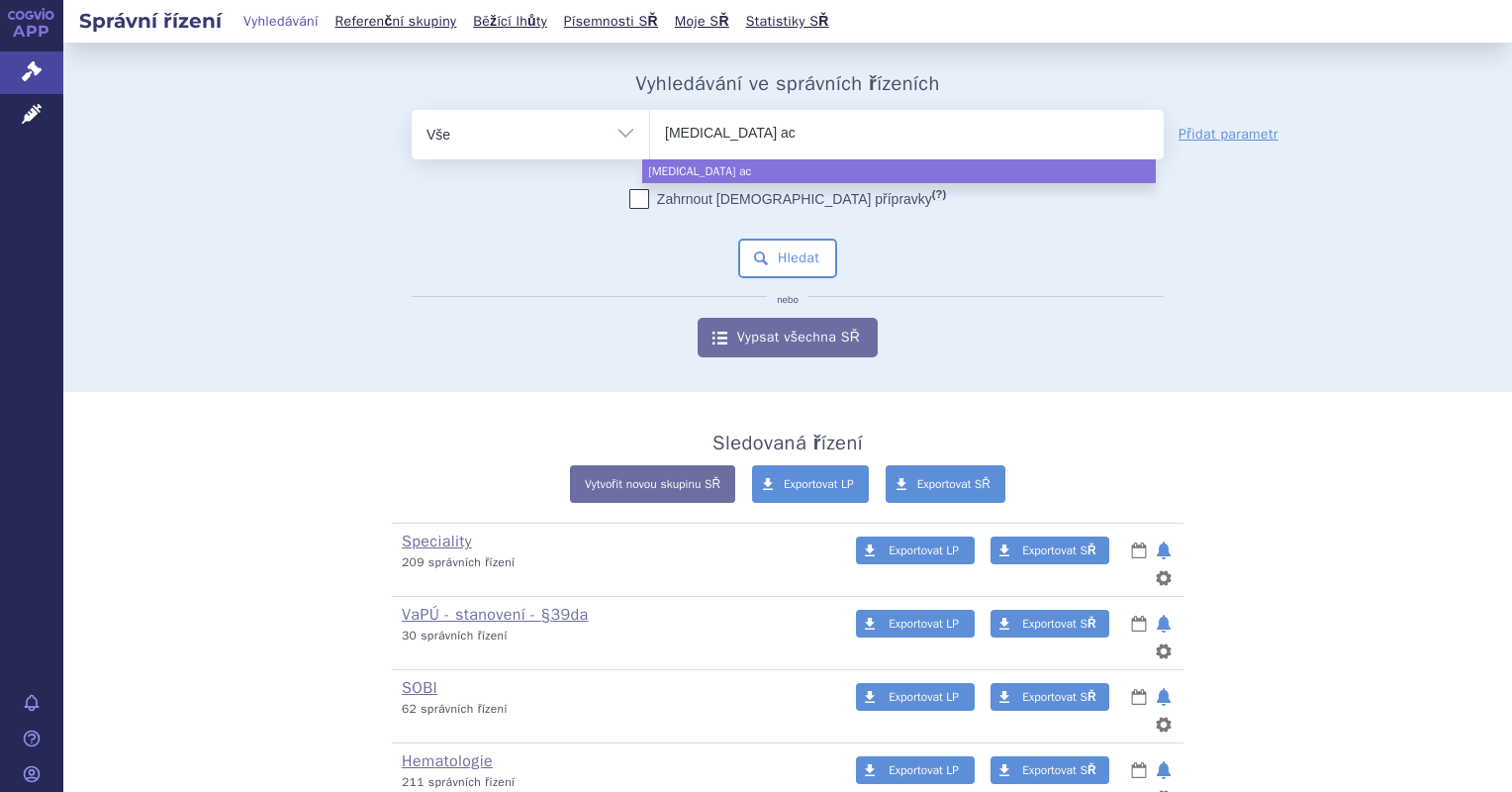 type on "eltrombopag acc" 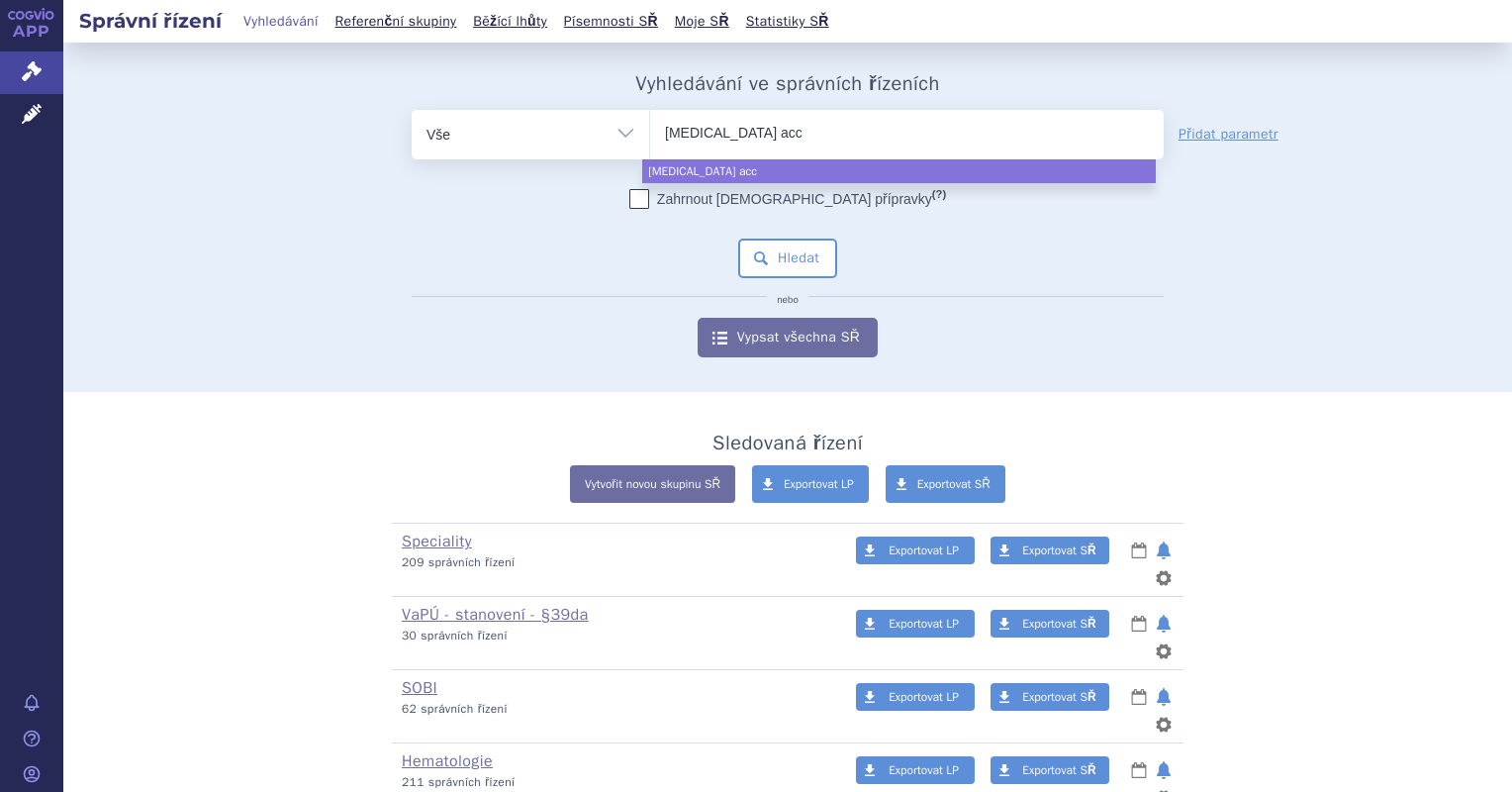 type on "eltrombopag acco" 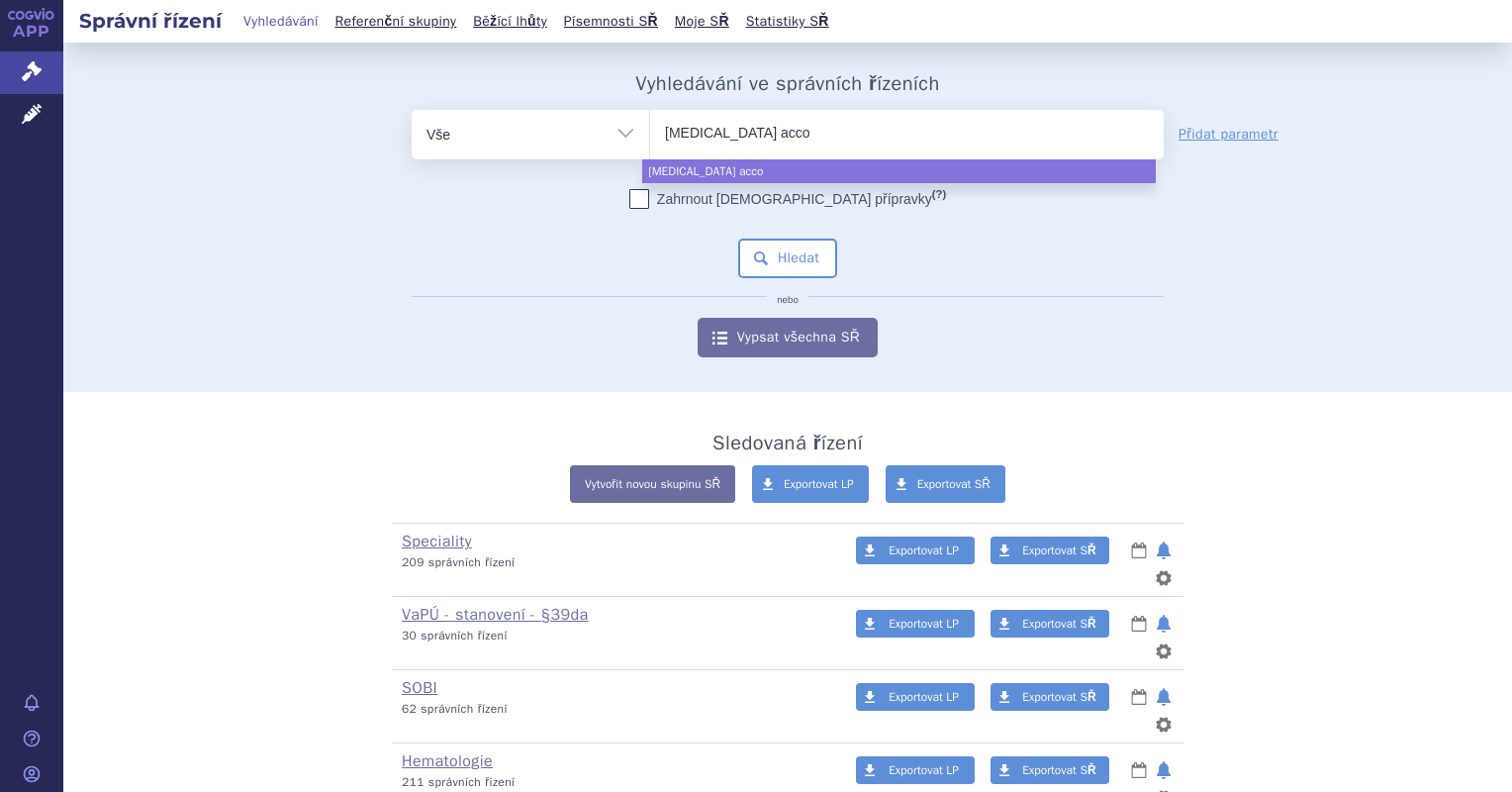 type on "eltrombopag accor" 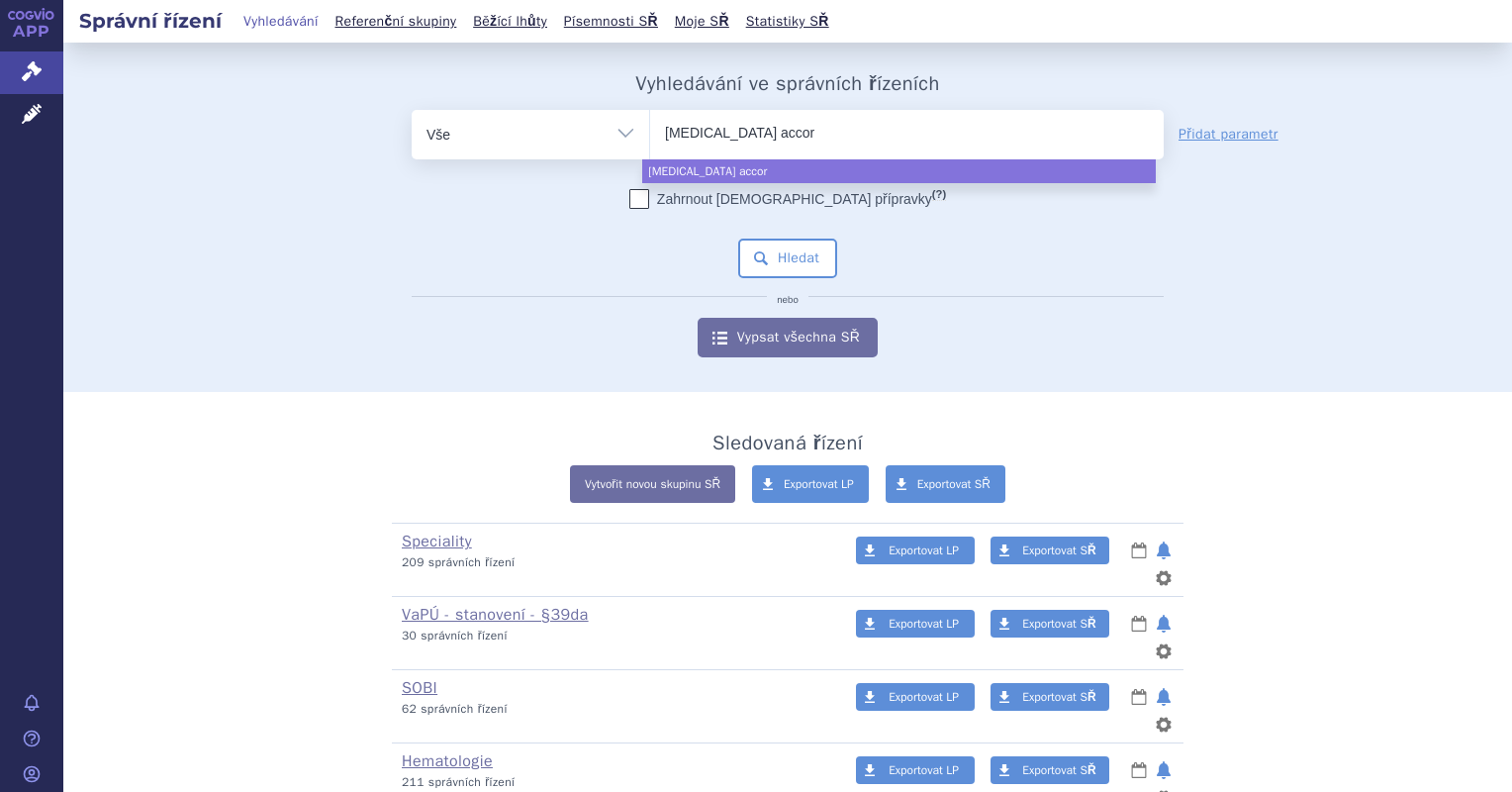 type on "eltrombopag accord" 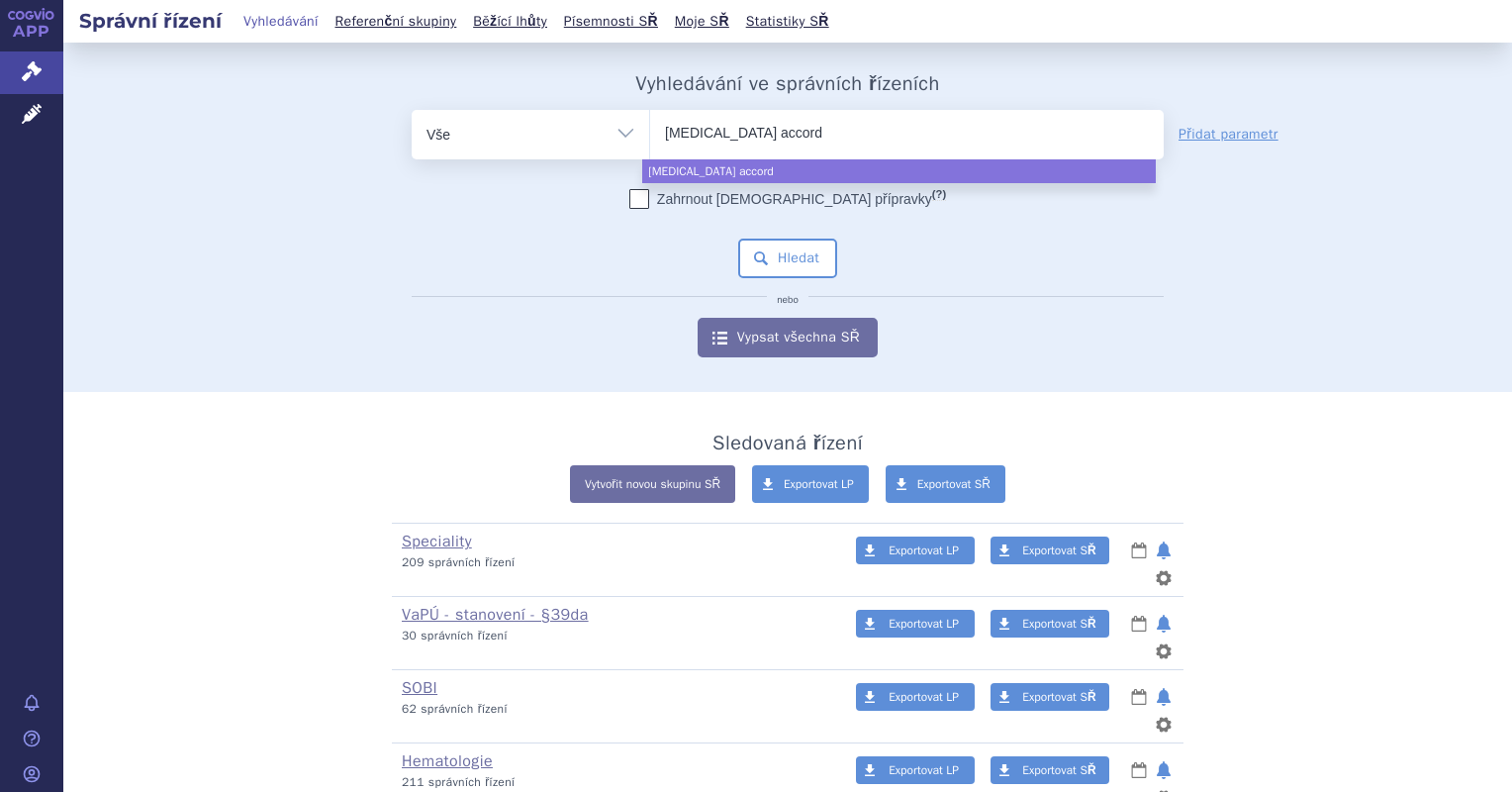 select on "eltrombopag accord" 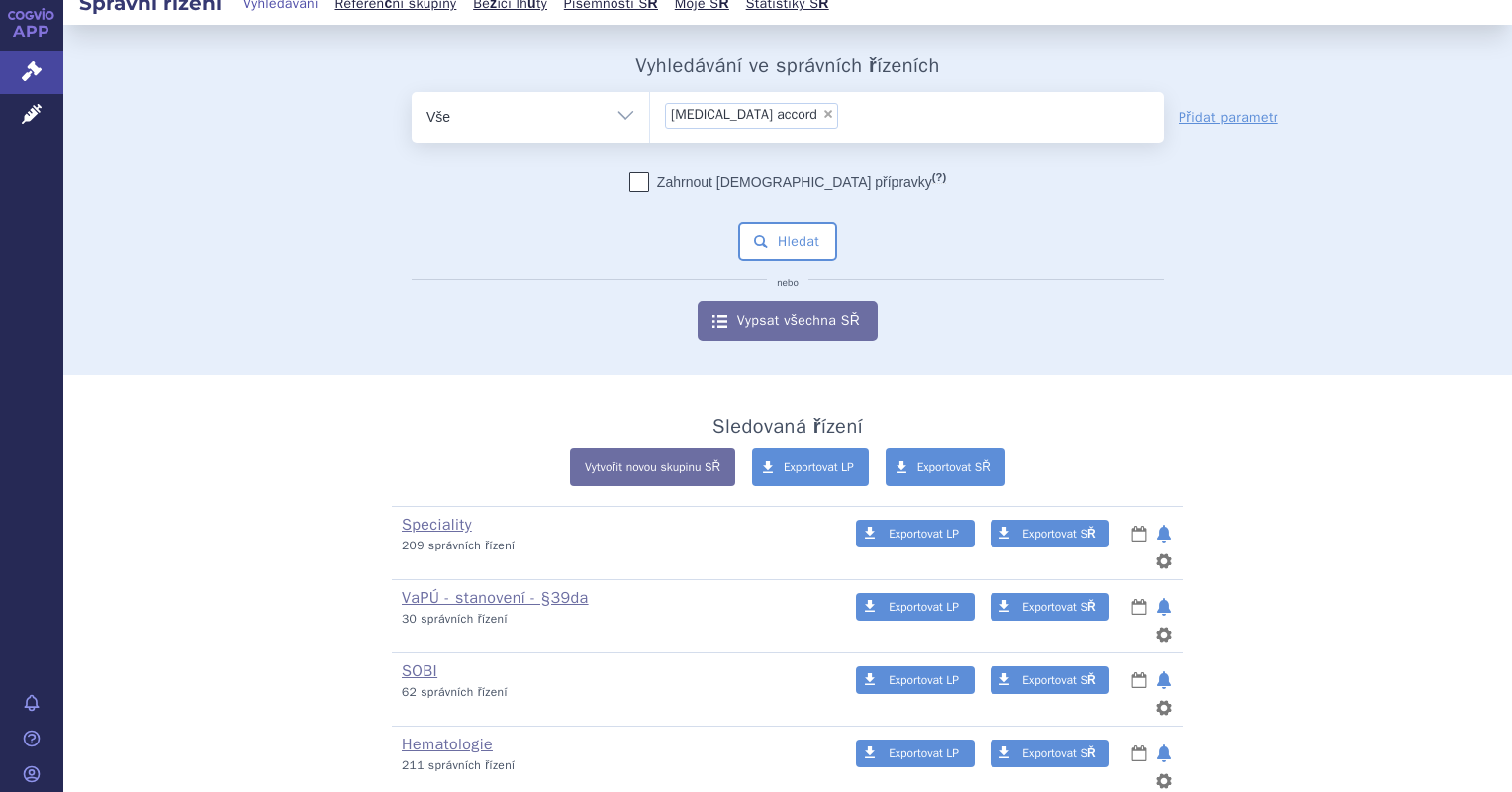scroll, scrollTop: 19, scrollLeft: 0, axis: vertical 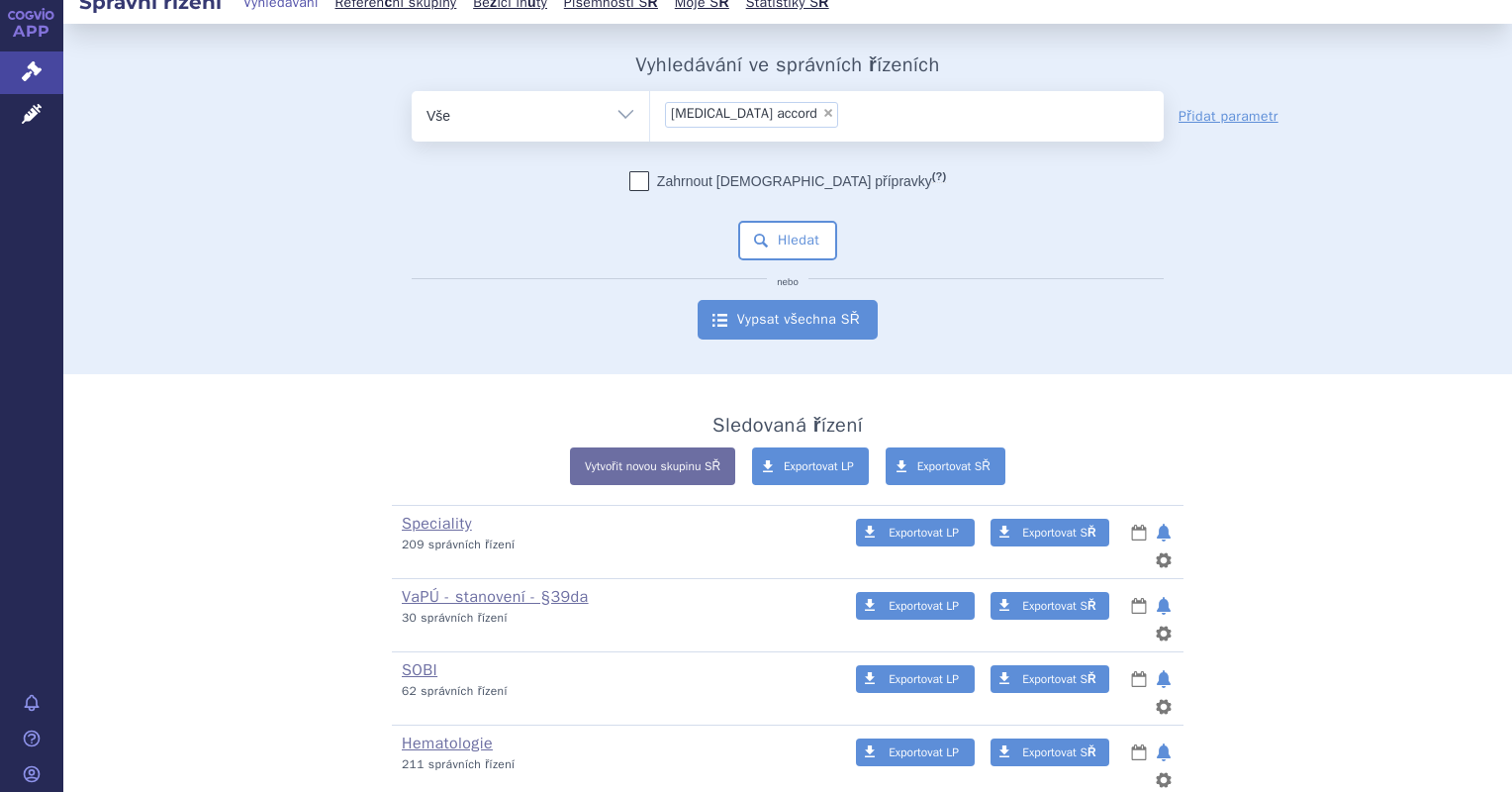 click on "Vypsat všechna SŘ" at bounding box center [788, 320] 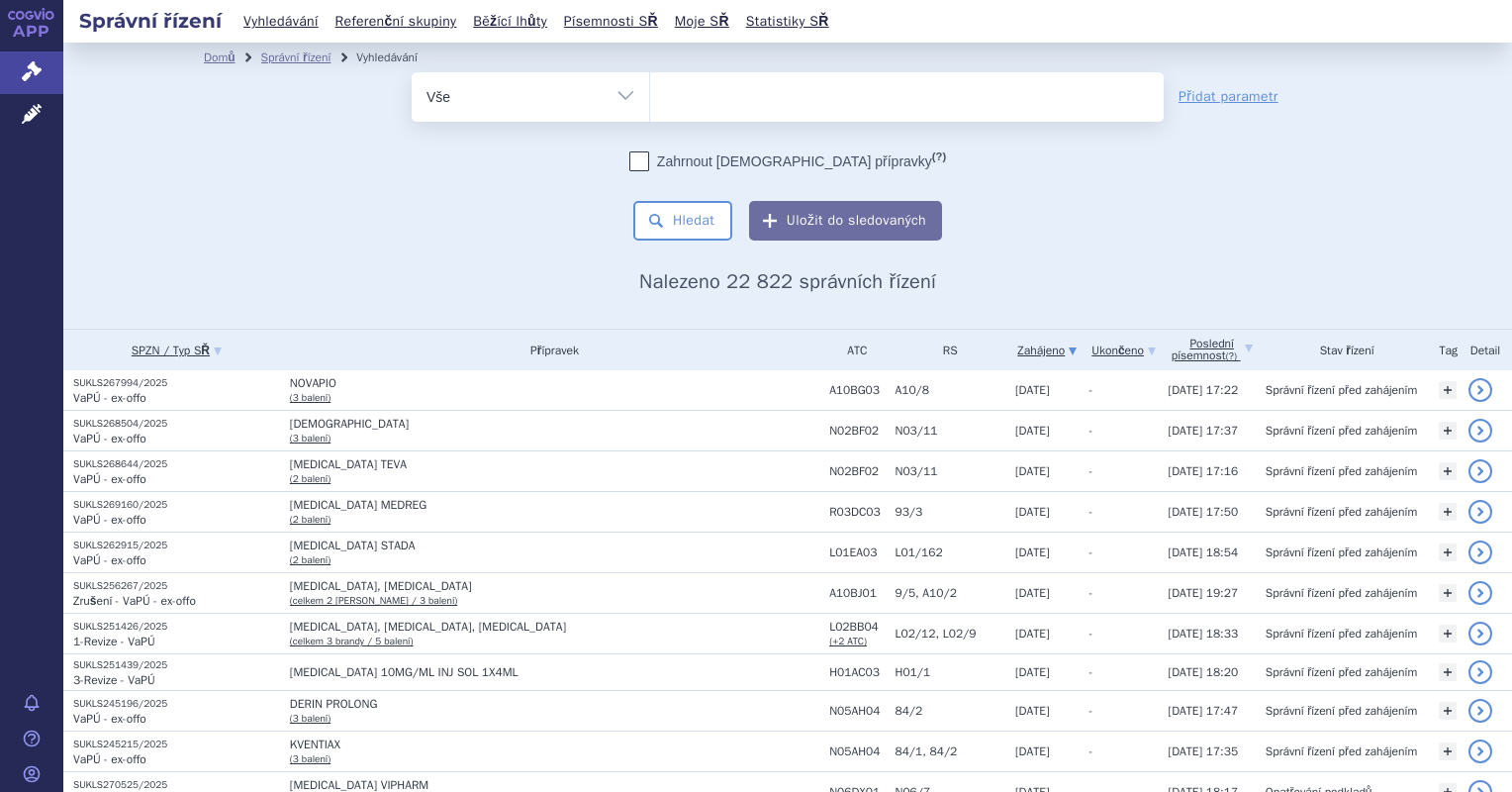 scroll, scrollTop: 0, scrollLeft: 0, axis: both 